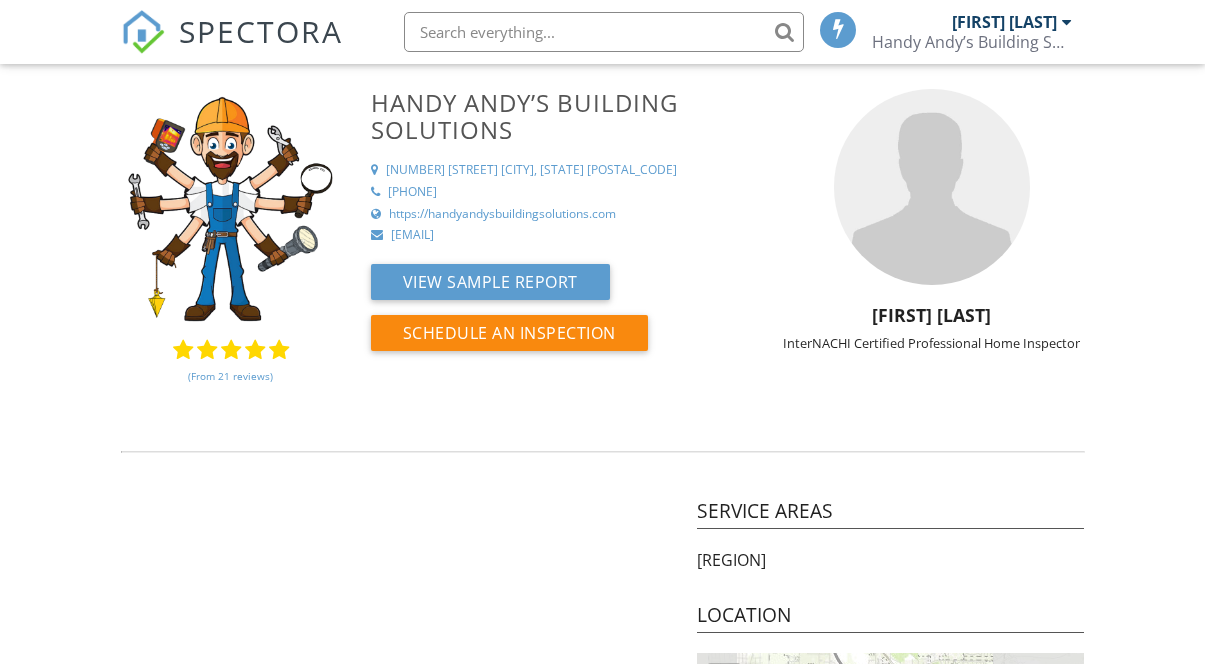 scroll, scrollTop: 0, scrollLeft: 0, axis: both 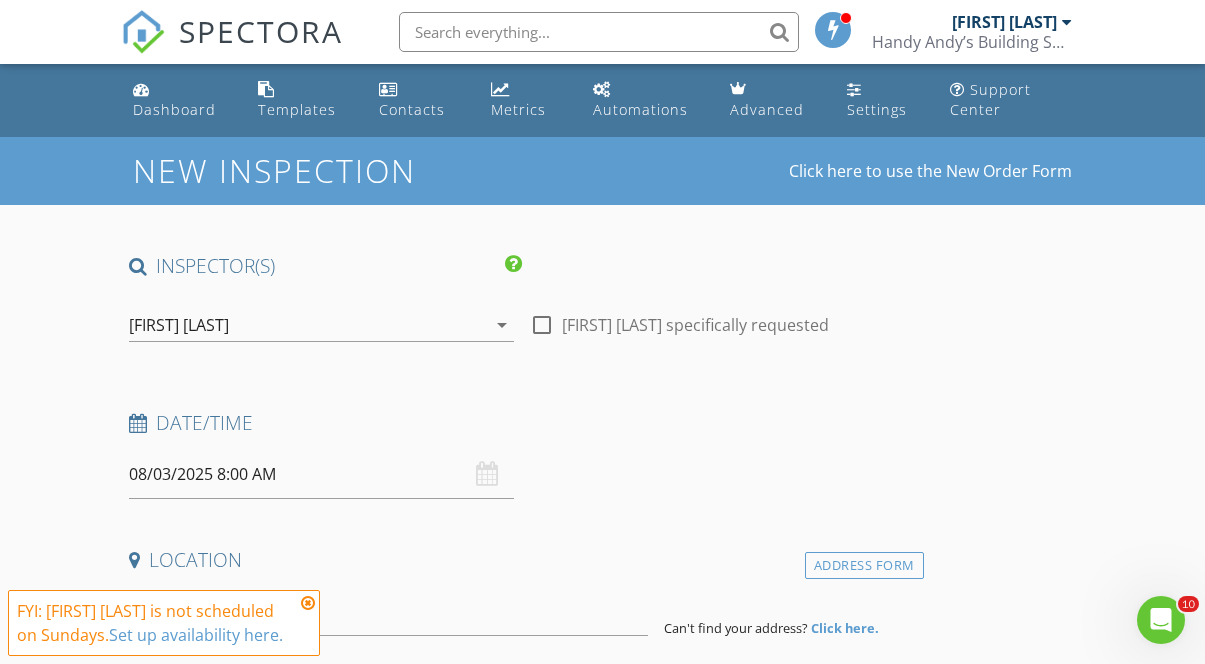 click on "08/03/2025 8:00 AM" at bounding box center [322, 474] 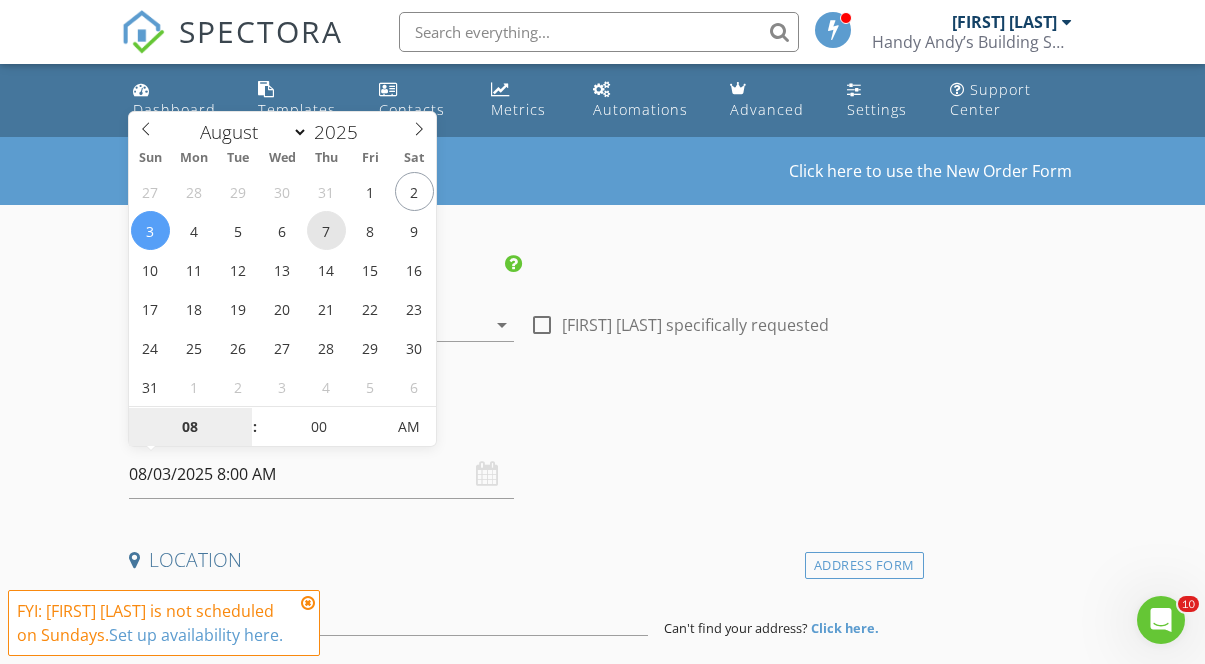 type on "08/07/2025 8:00 AM" 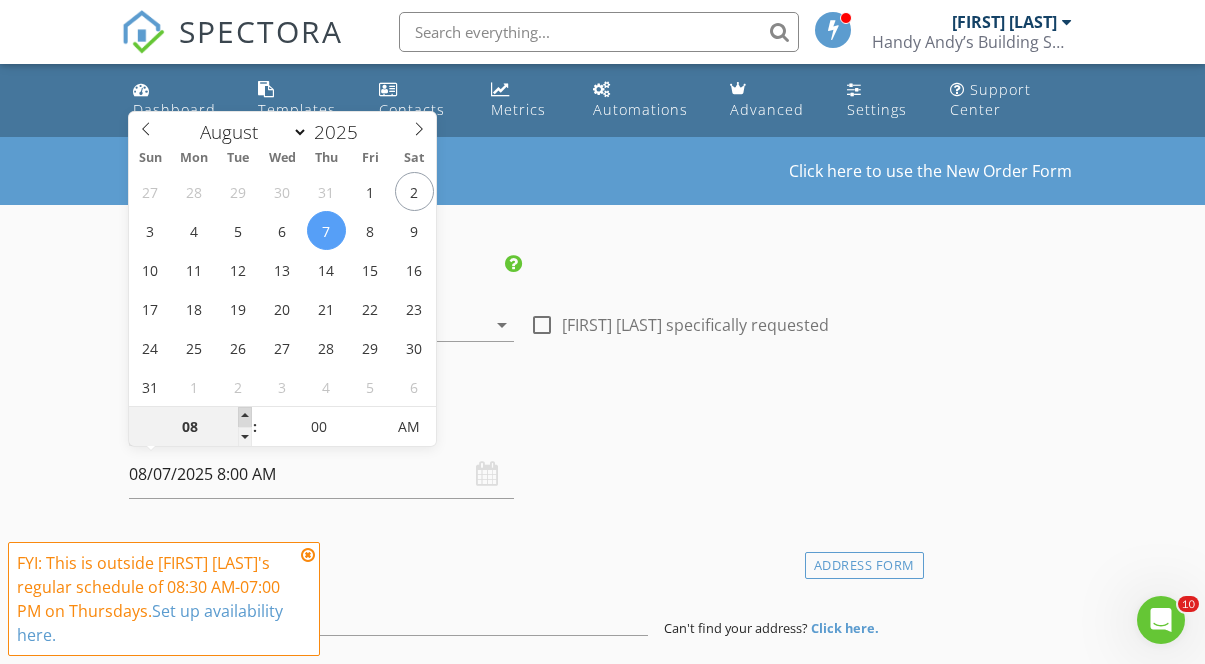 type on "09" 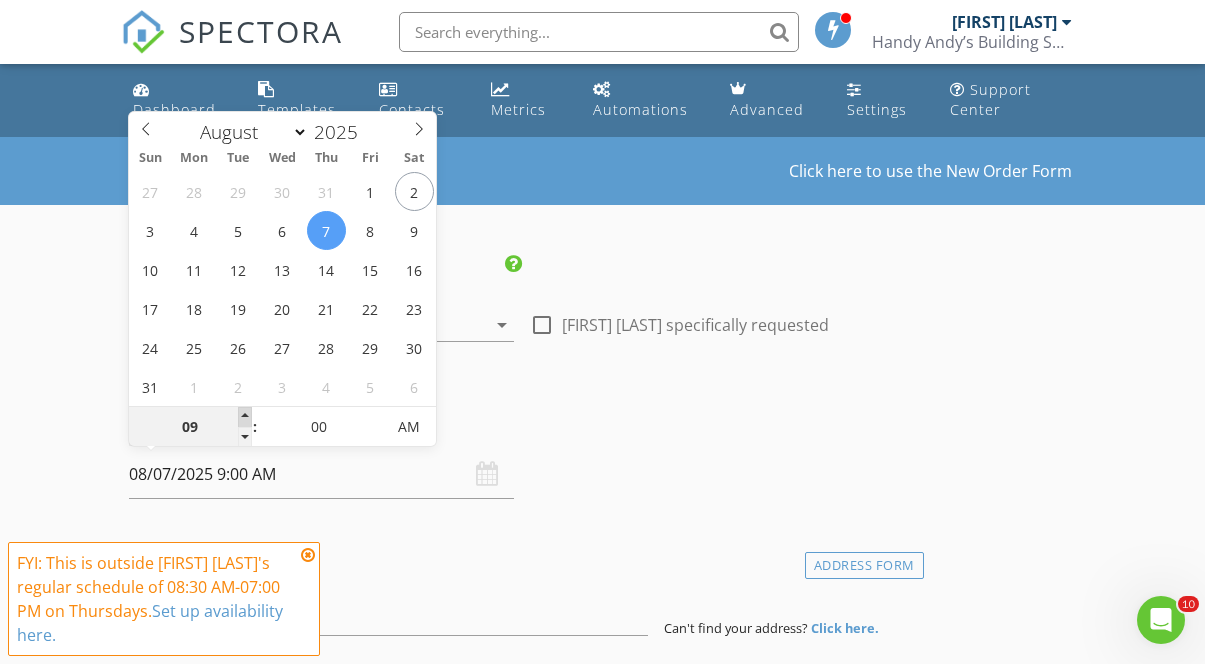click at bounding box center [245, 417] 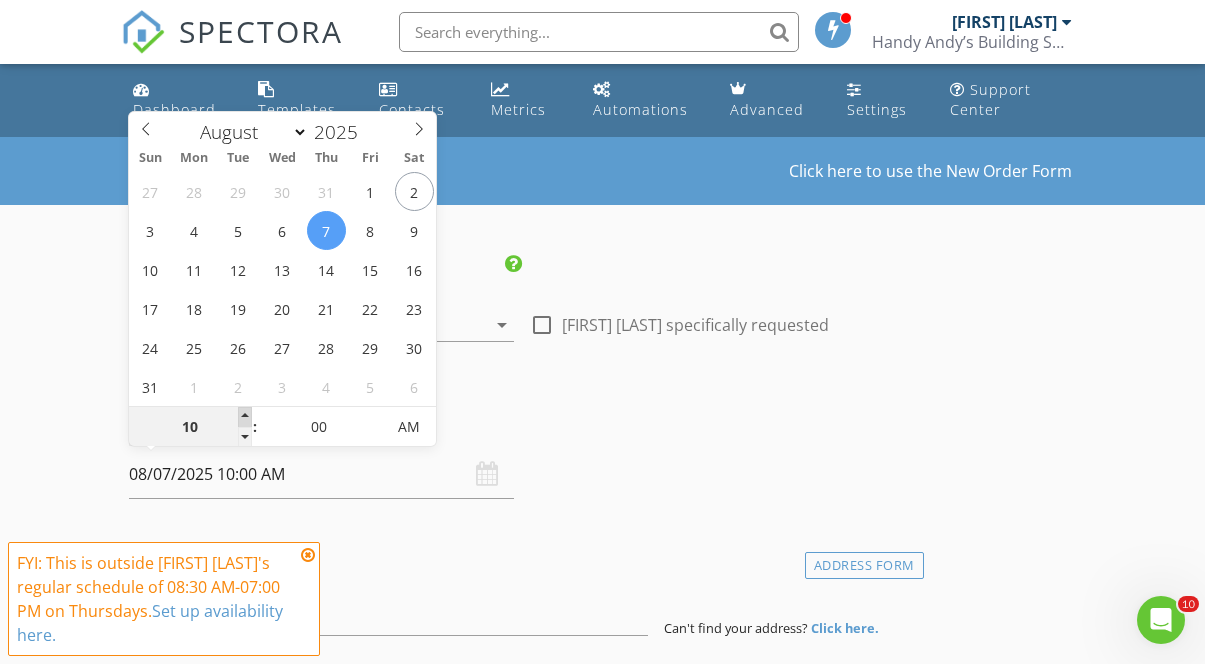 click at bounding box center (245, 417) 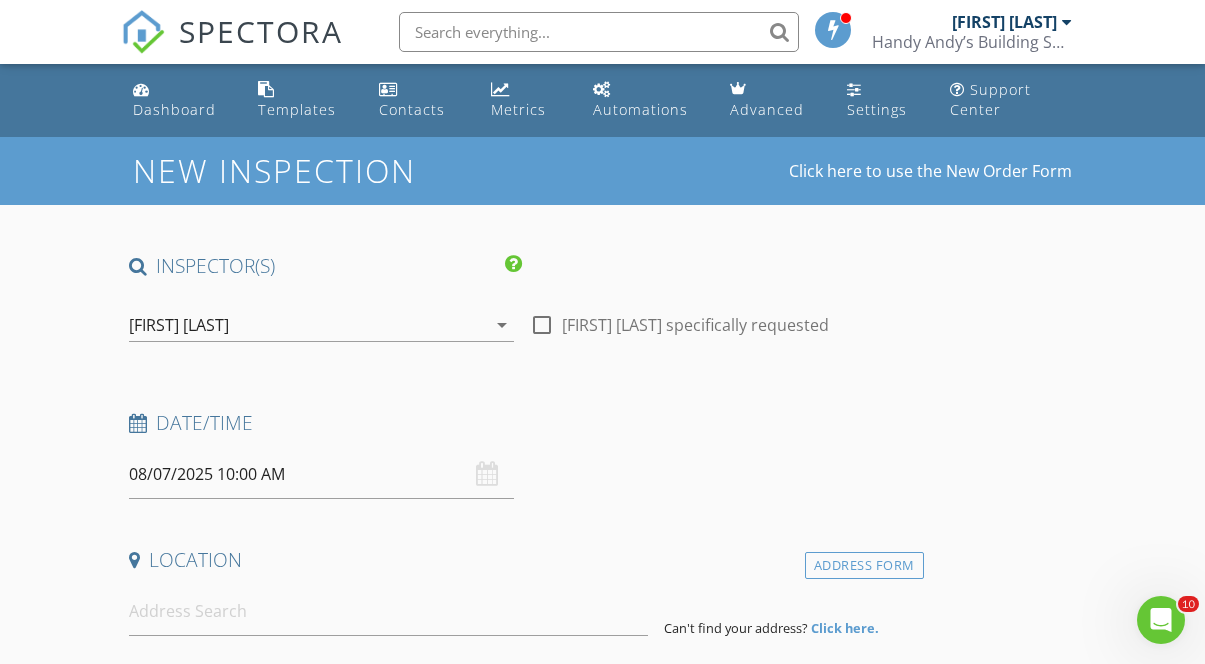 click on "Date/Time" at bounding box center [522, 423] 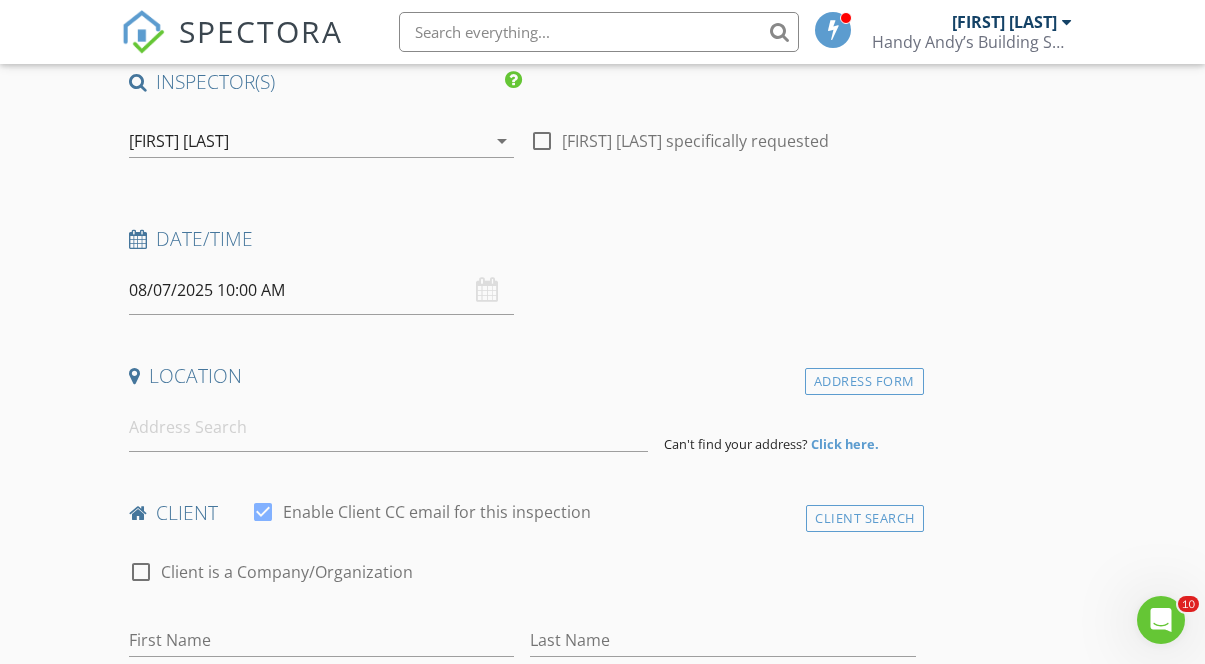 scroll, scrollTop: 190, scrollLeft: 0, axis: vertical 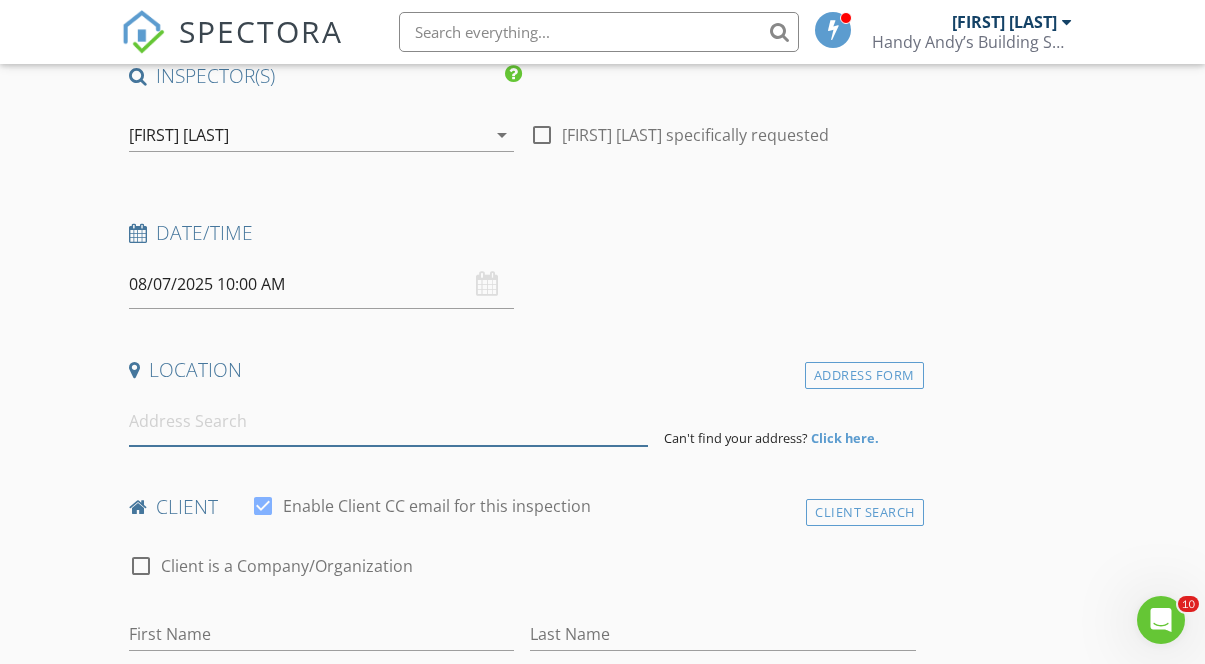 click at bounding box center [389, 421] 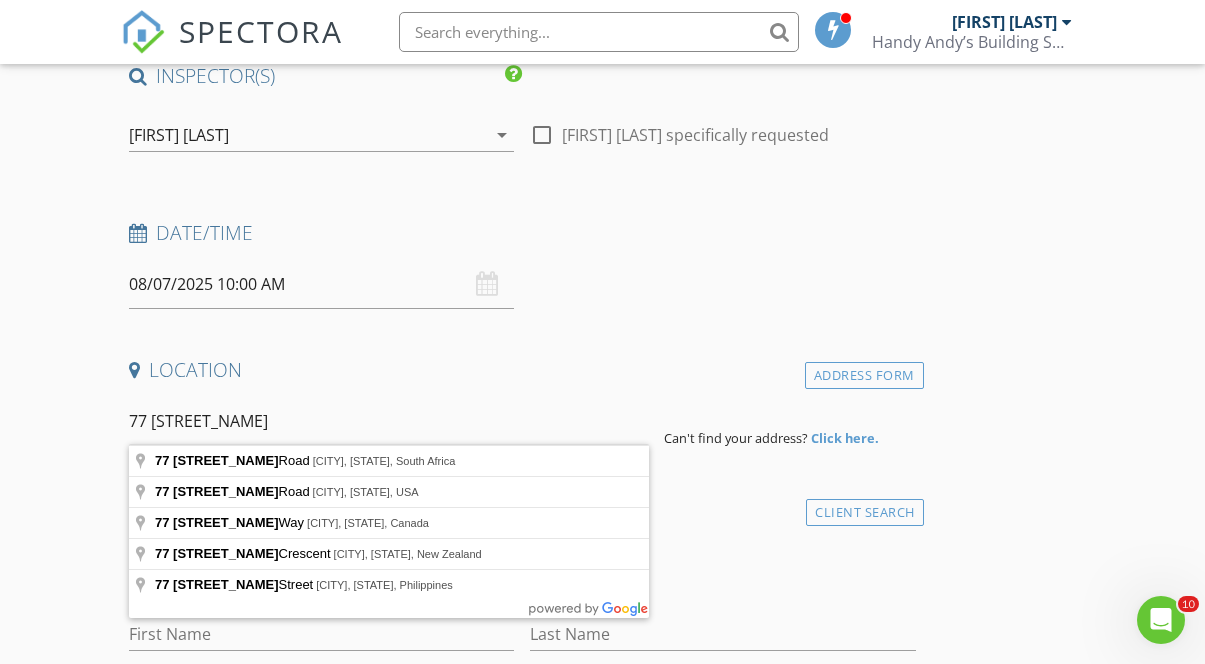 type on "77 Taurus Road, Emigrant, MT, USA" 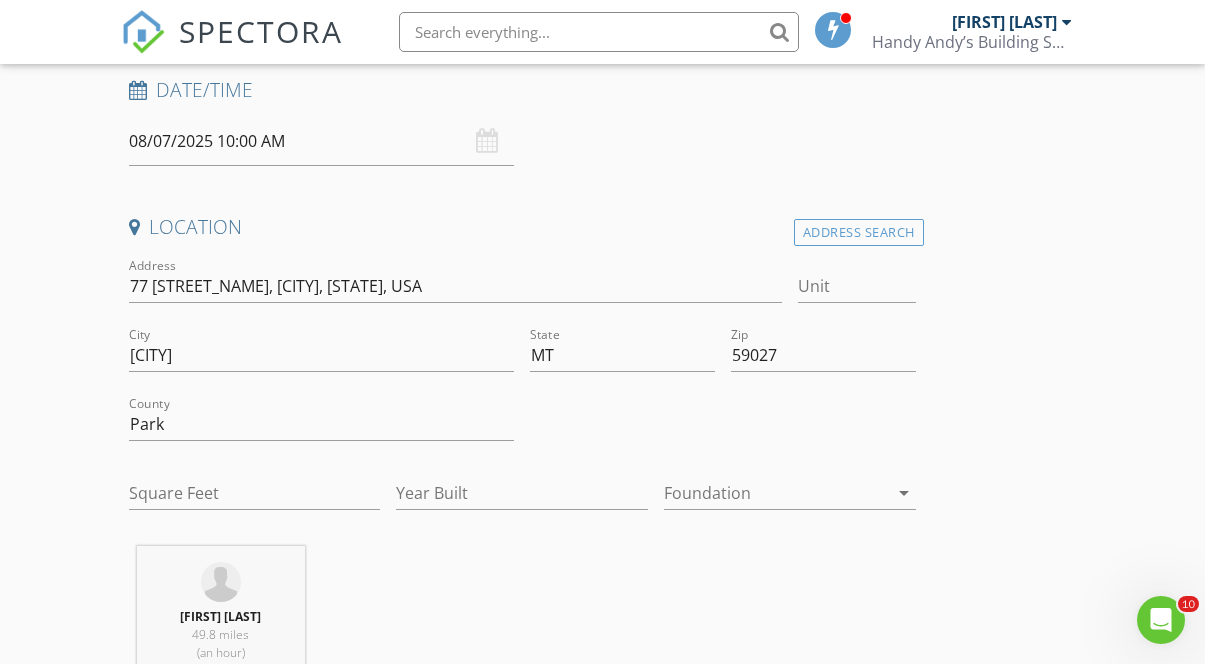 scroll, scrollTop: 333, scrollLeft: 0, axis: vertical 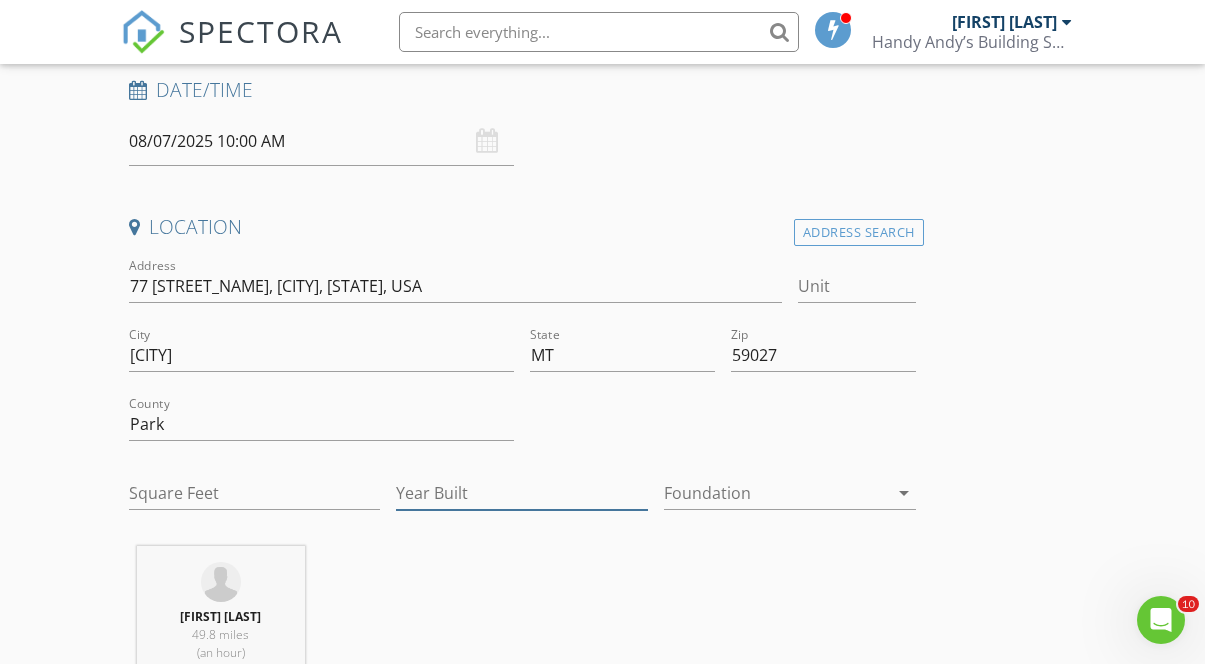 click on "Year Built" at bounding box center [522, 493] 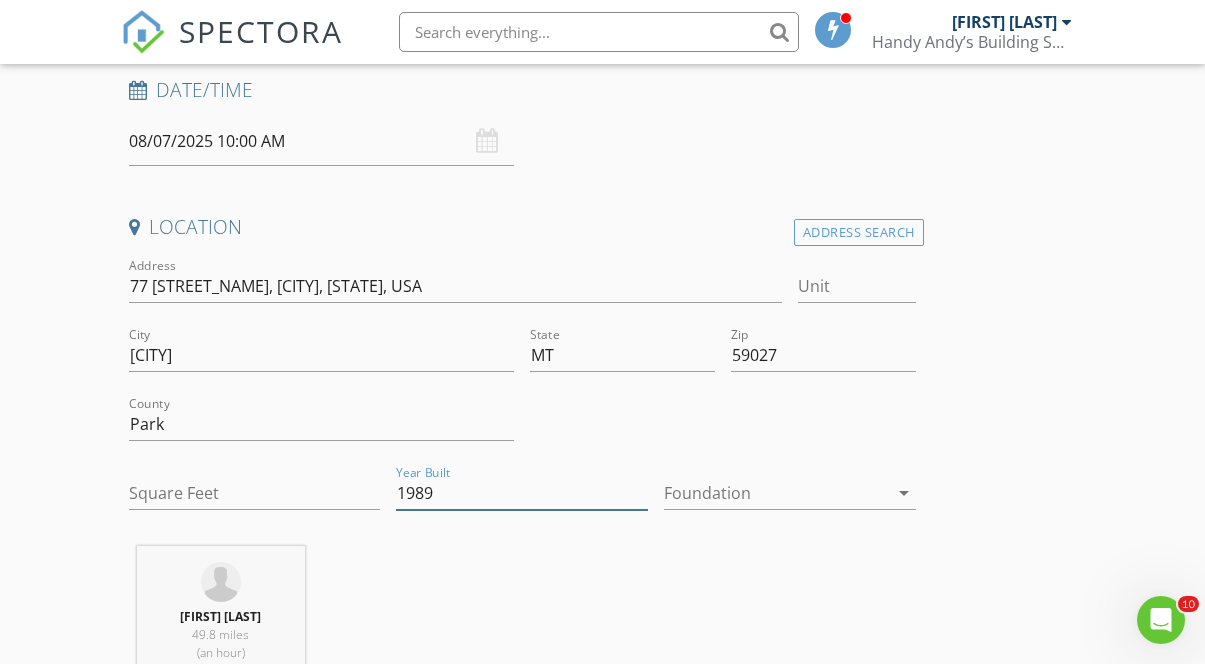 type on "1989" 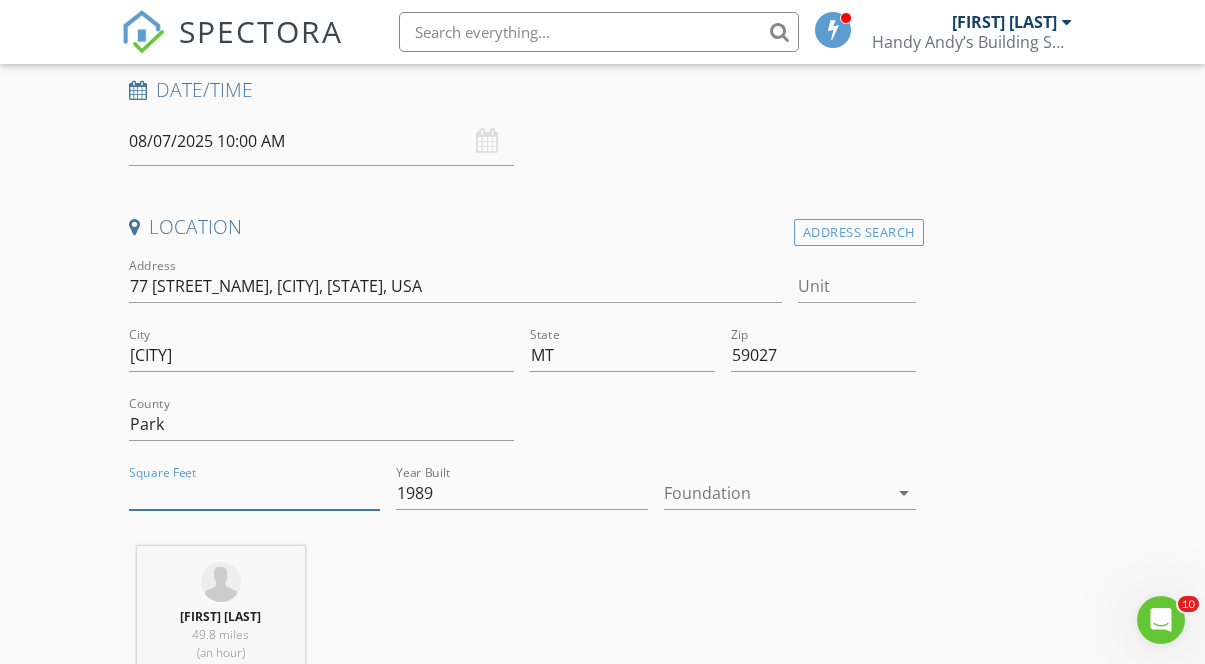 click on "Square Feet" at bounding box center [255, 493] 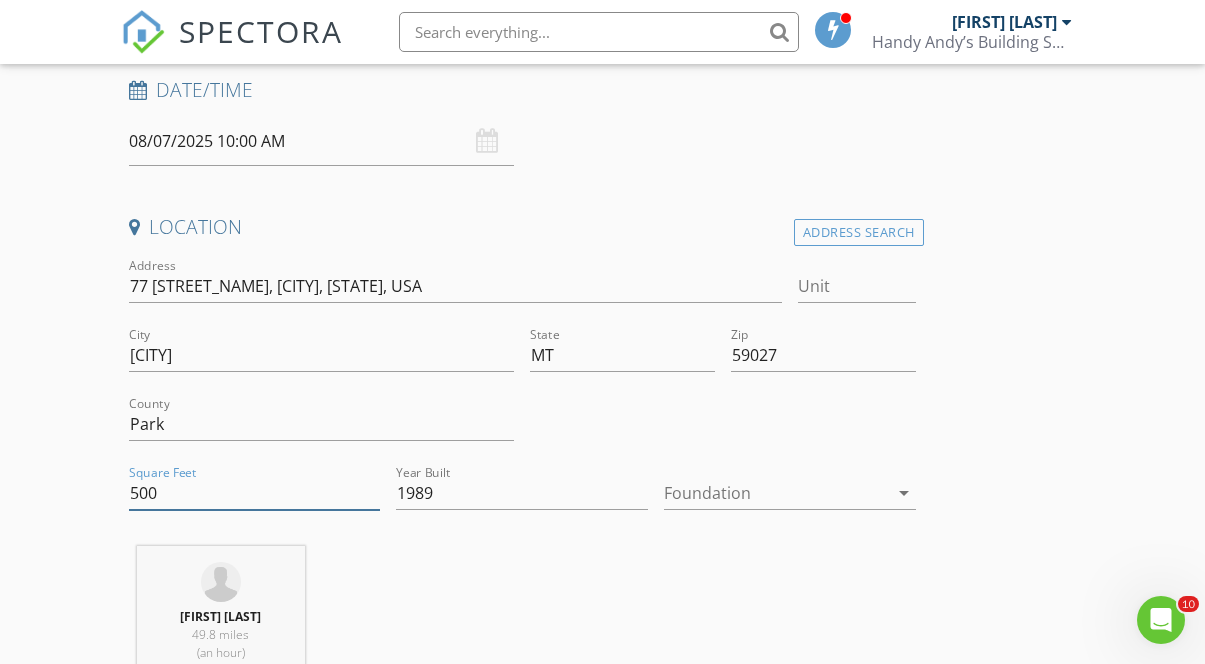 type on "500" 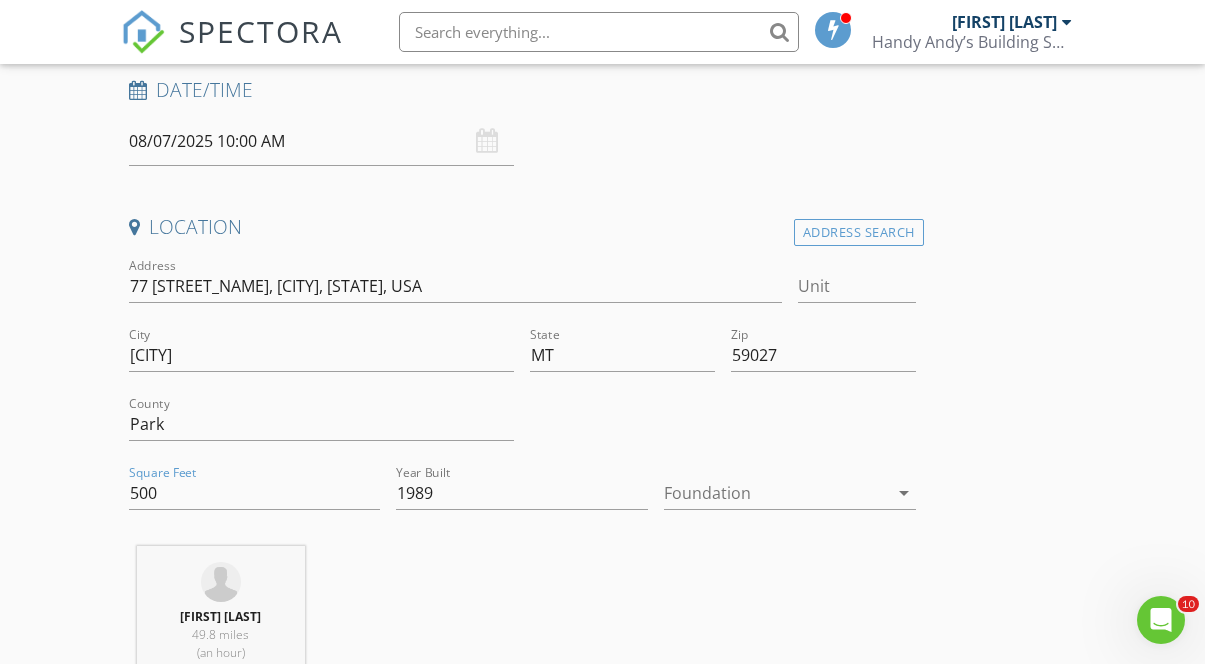 click on "Andy Marshall     49.8 miles     (an hour)" at bounding box center [522, 629] 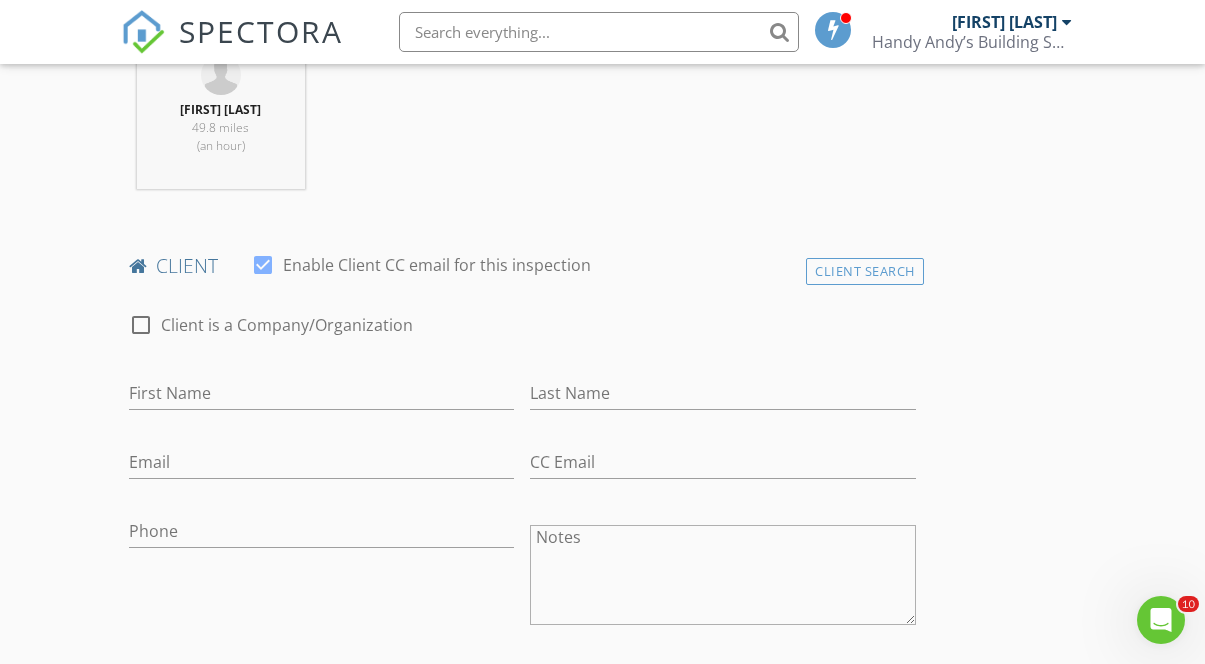 scroll, scrollTop: 843, scrollLeft: 0, axis: vertical 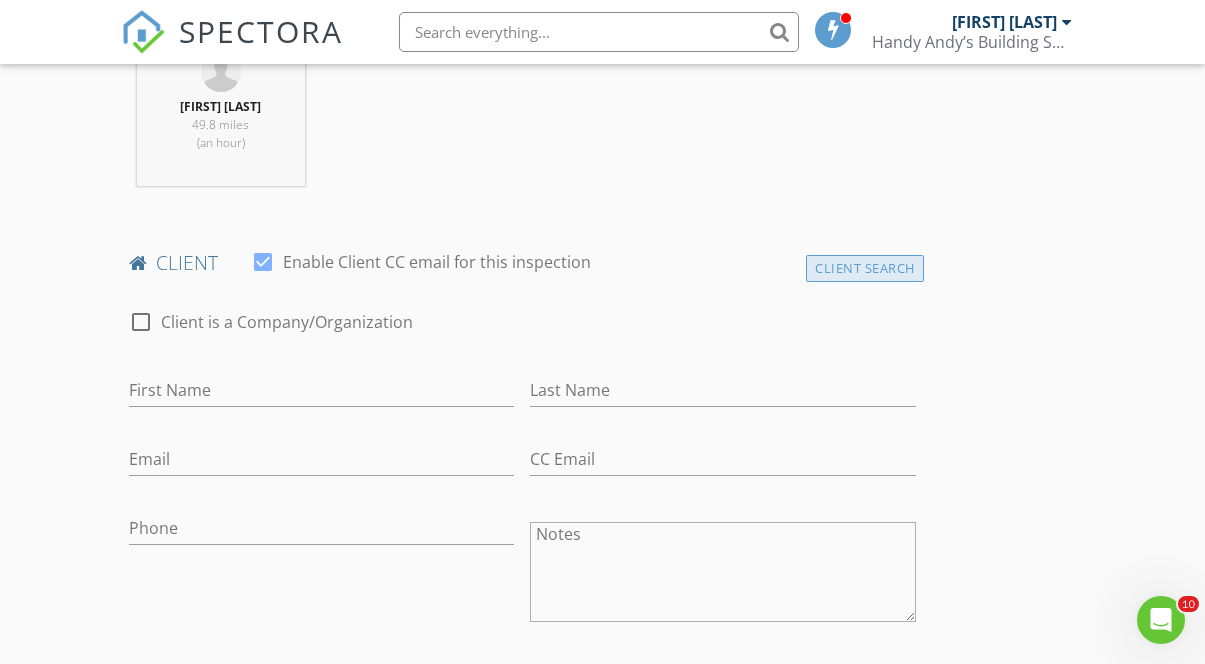 click on "Client Search" at bounding box center [865, 268] 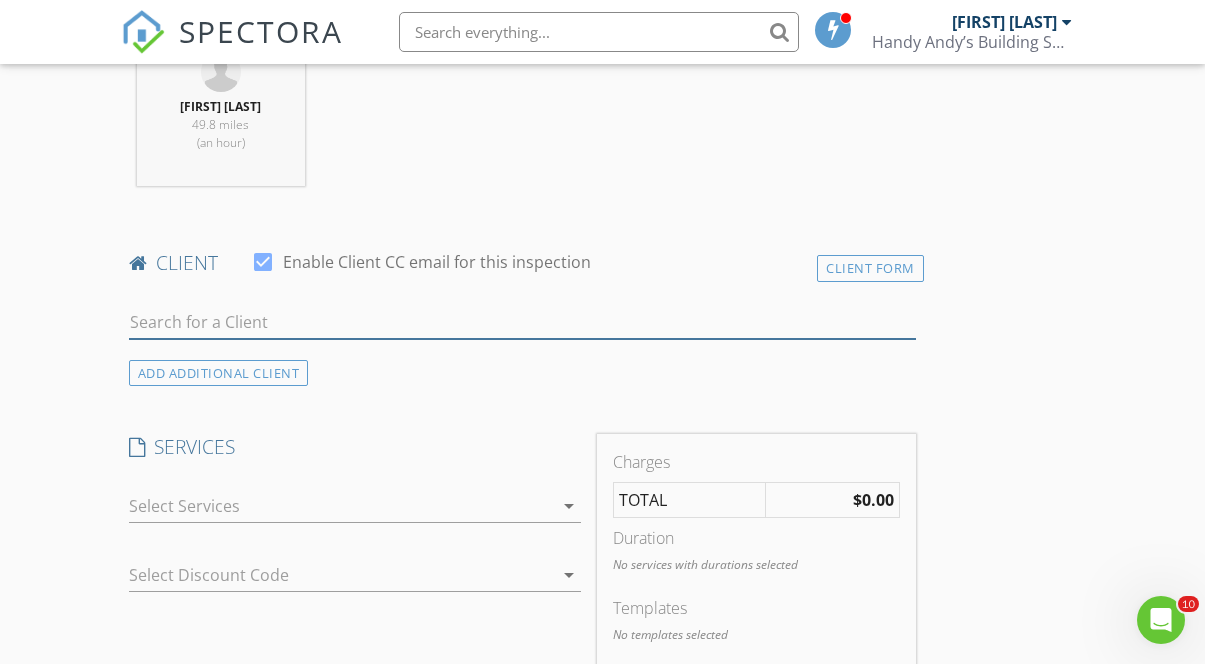 click at bounding box center [522, 322] 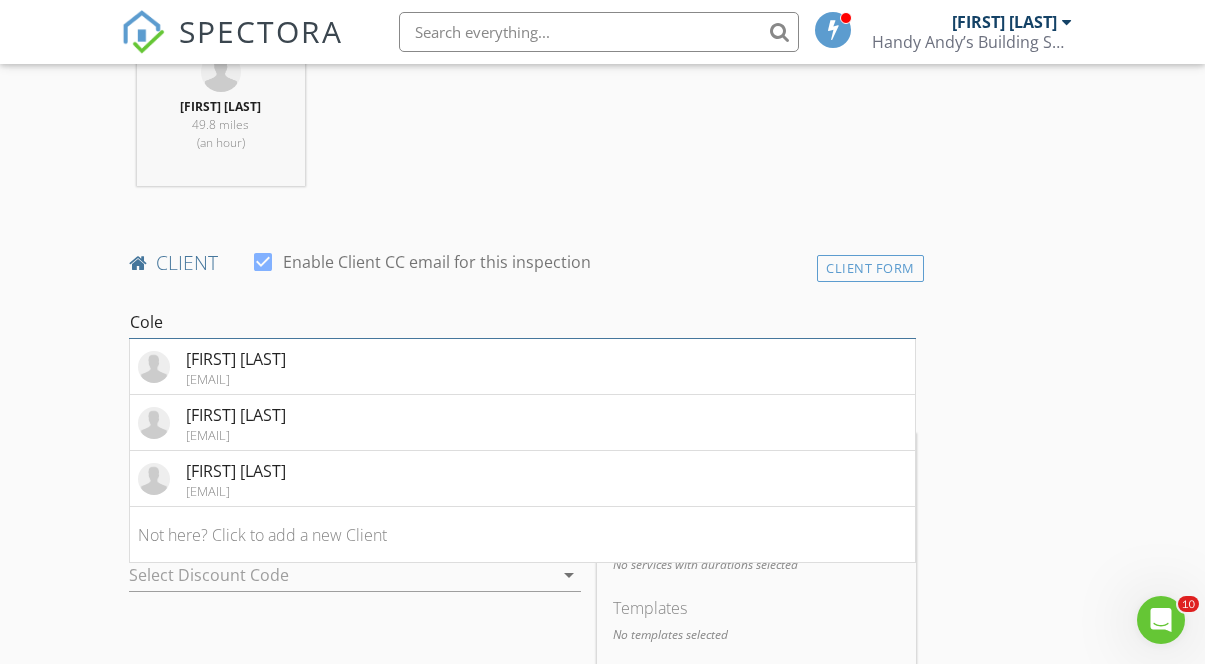 type on "Cole" 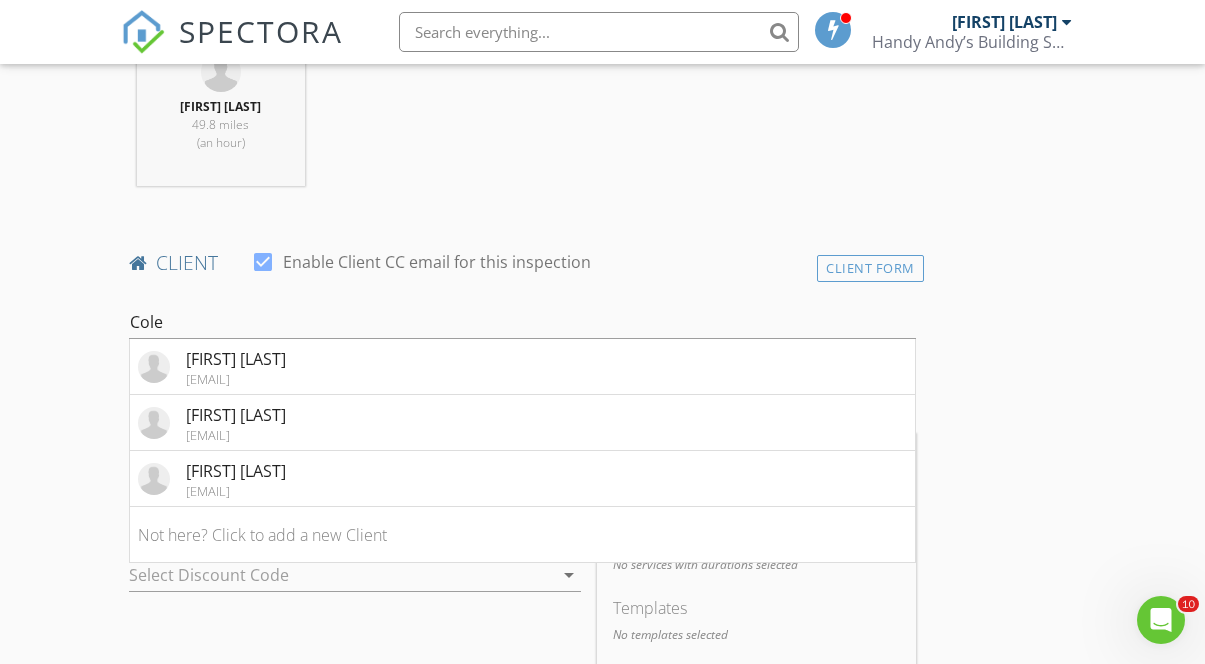 drag, startPoint x: 211, startPoint y: 319, endPoint x: 223, endPoint y: 469, distance: 150.47923 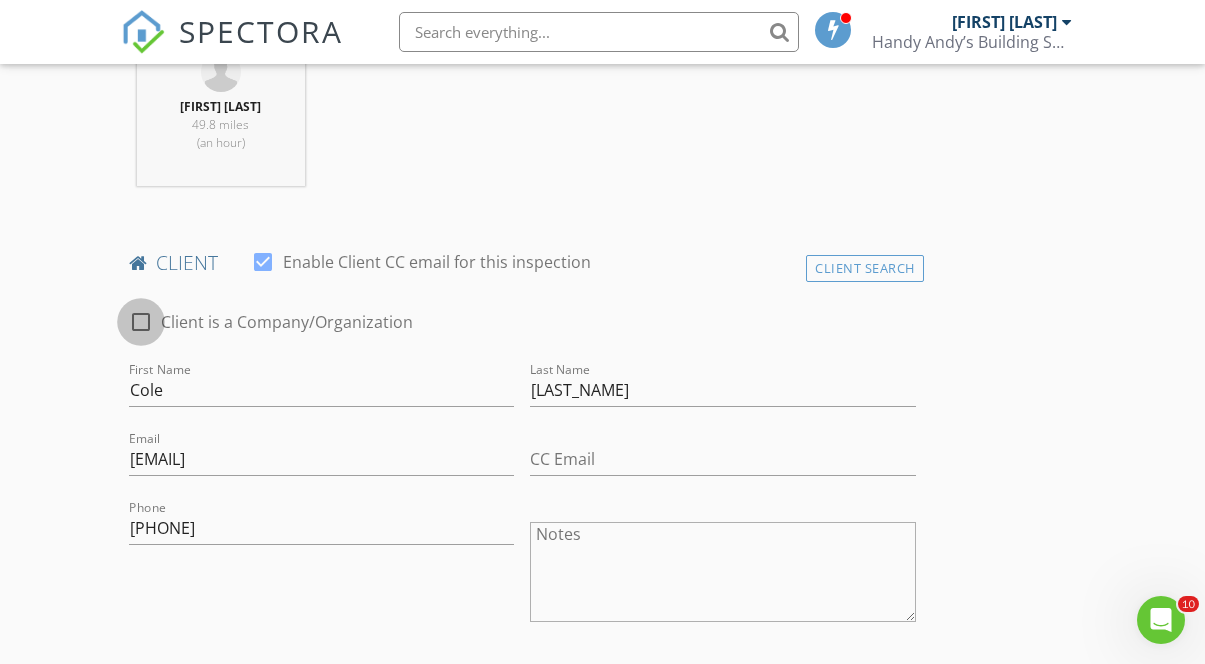 click at bounding box center [141, 322] 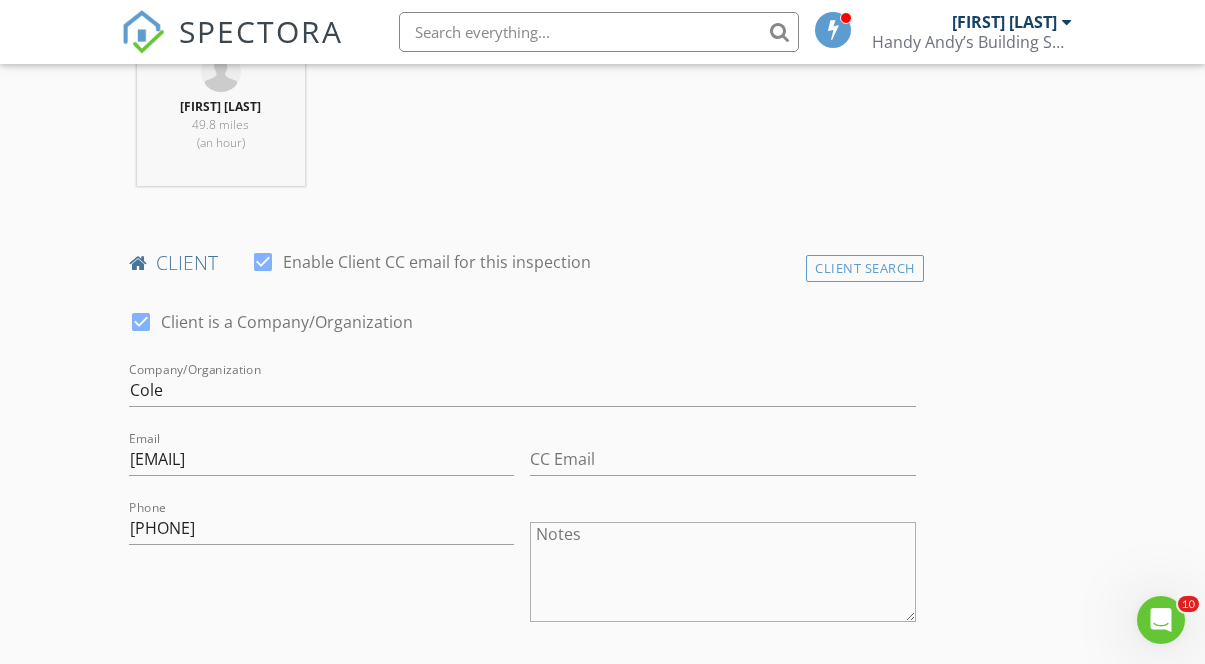 click at bounding box center (141, 322) 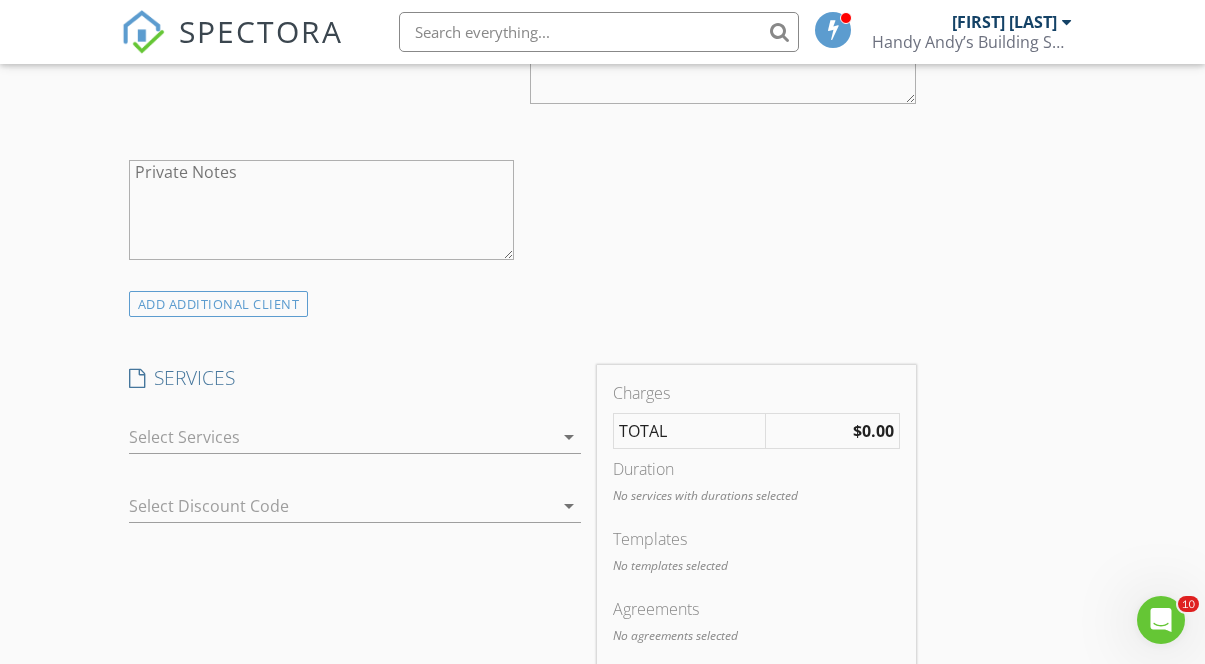 scroll, scrollTop: 1364, scrollLeft: 0, axis: vertical 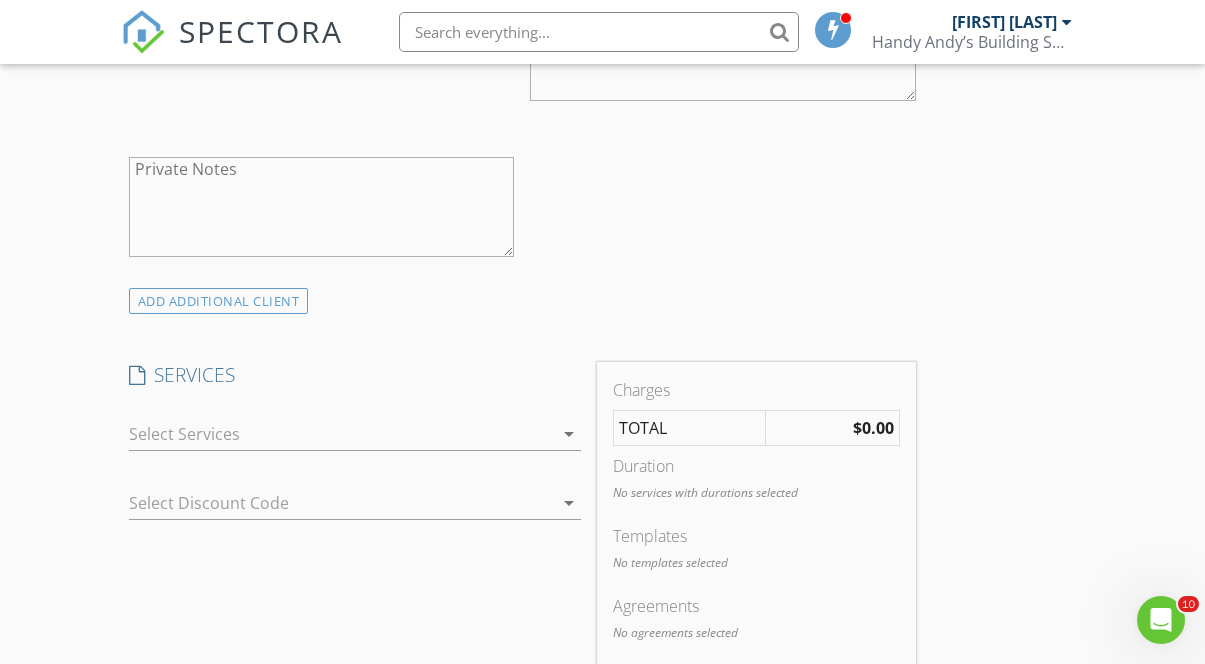drag, startPoint x: 185, startPoint y: 428, endPoint x: 175, endPoint y: 423, distance: 11.18034 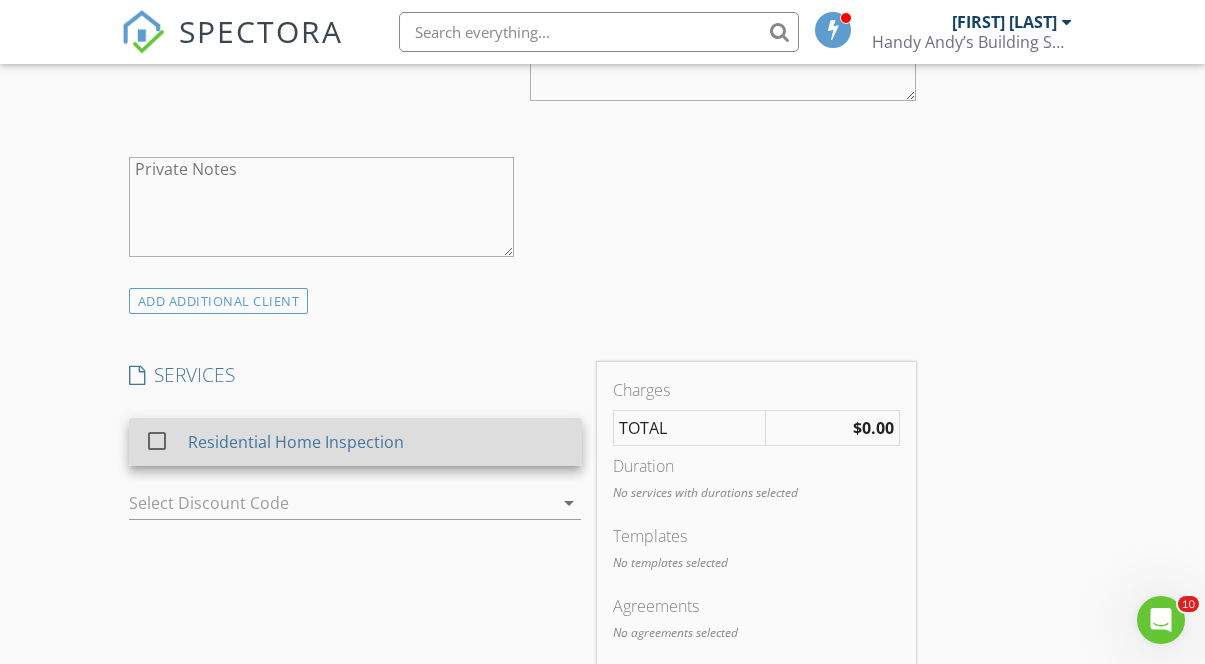 click on "Residential Home Inspection" at bounding box center [296, 442] 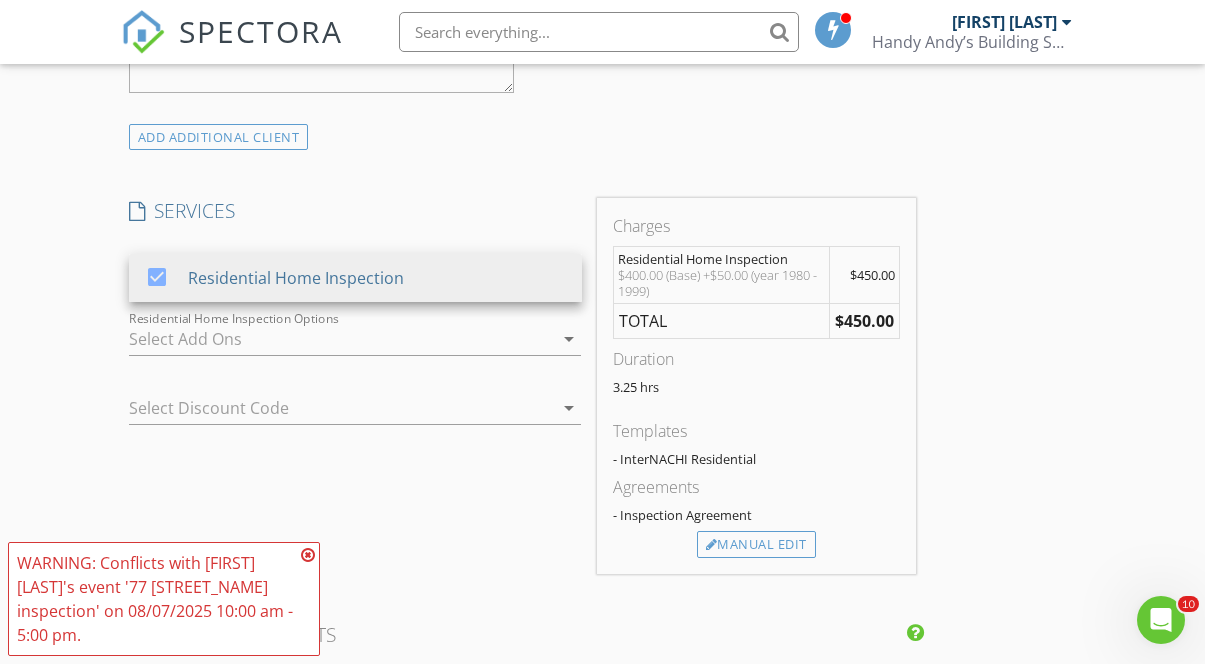 scroll, scrollTop: 1529, scrollLeft: 0, axis: vertical 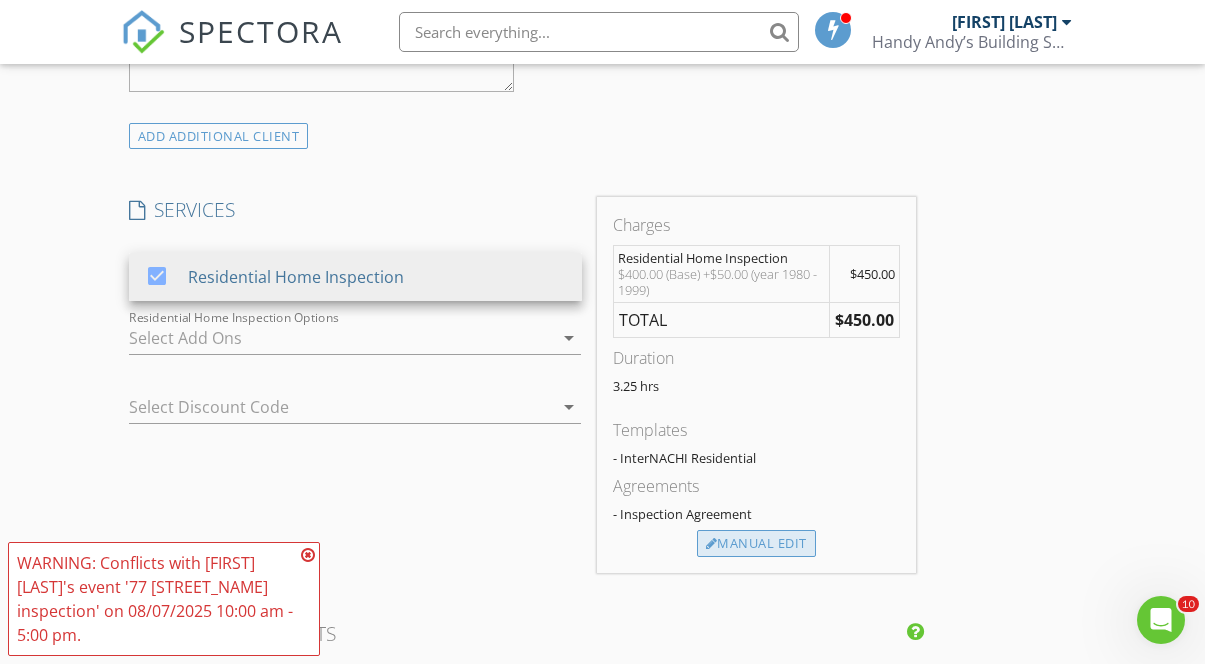 click on "Manual Edit" at bounding box center (756, 544) 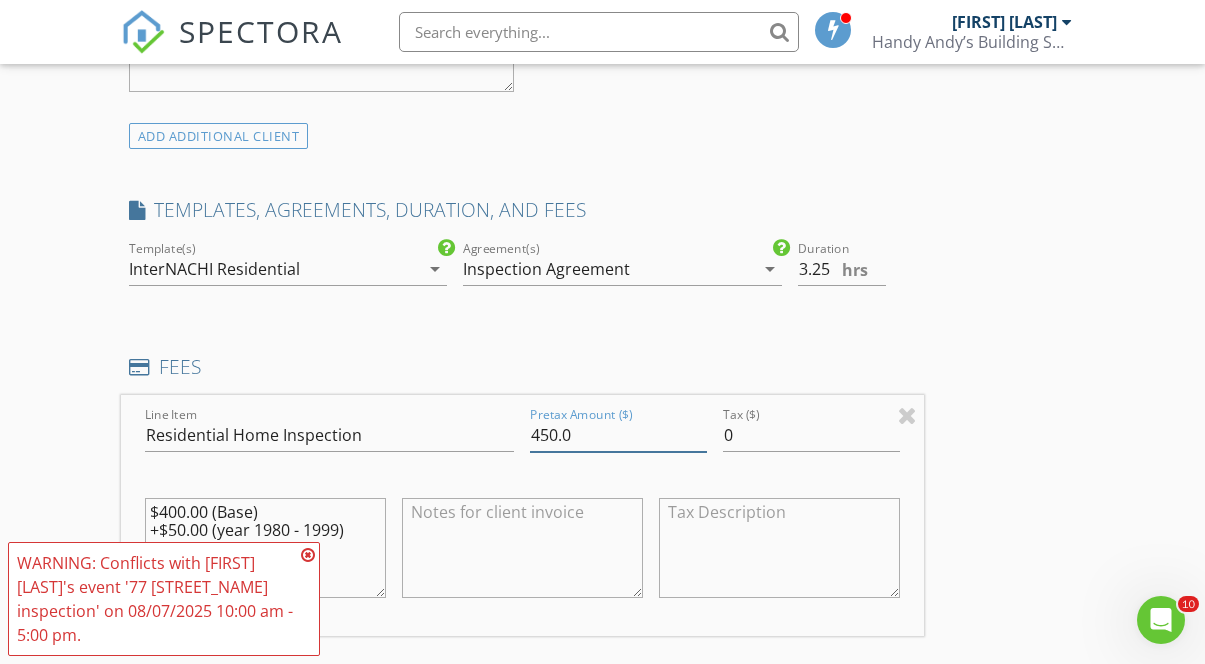 click on "450.0" at bounding box center (618, 435) 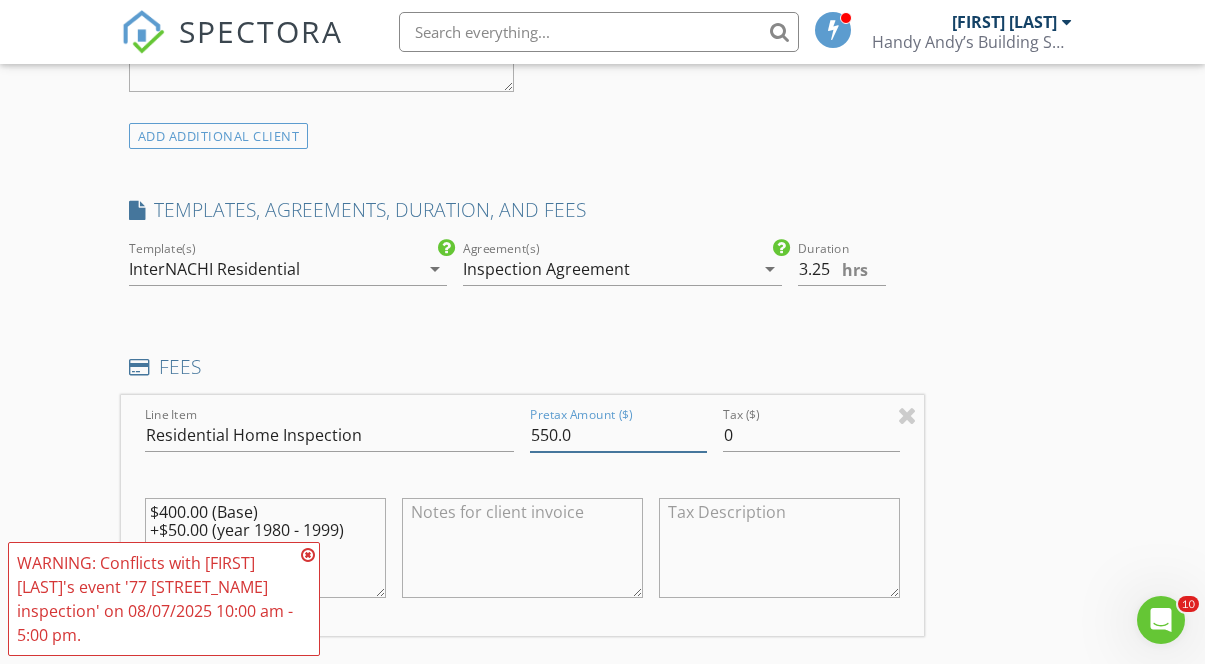 type on "550.0" 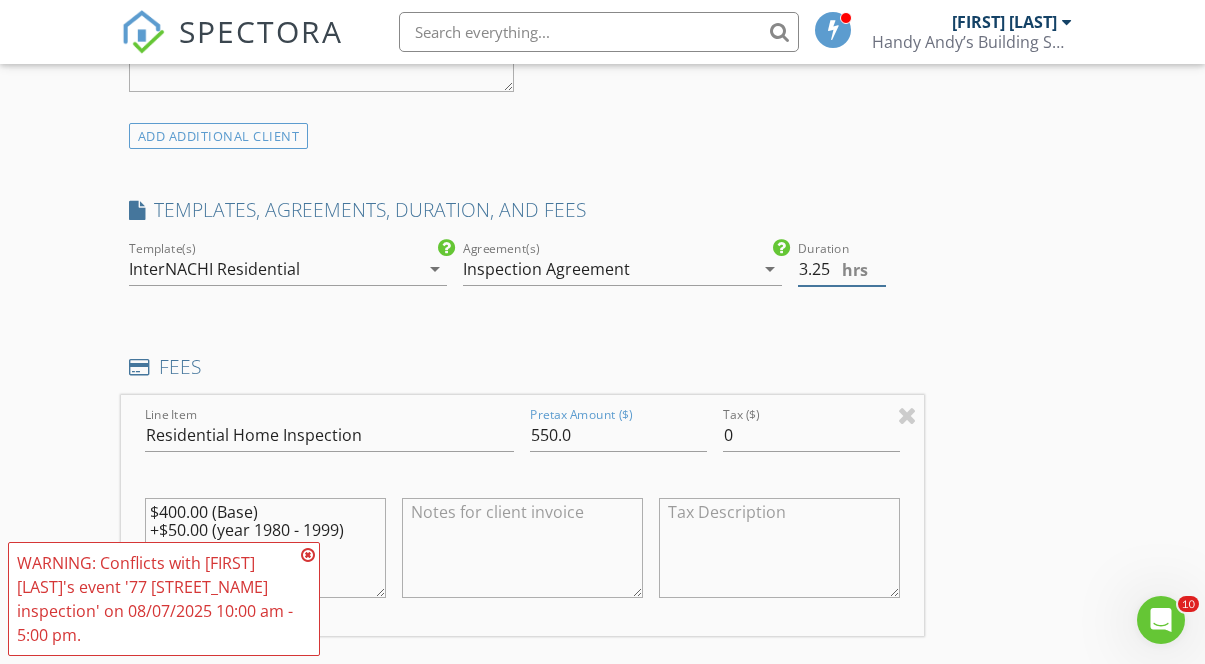 type on "3.5" 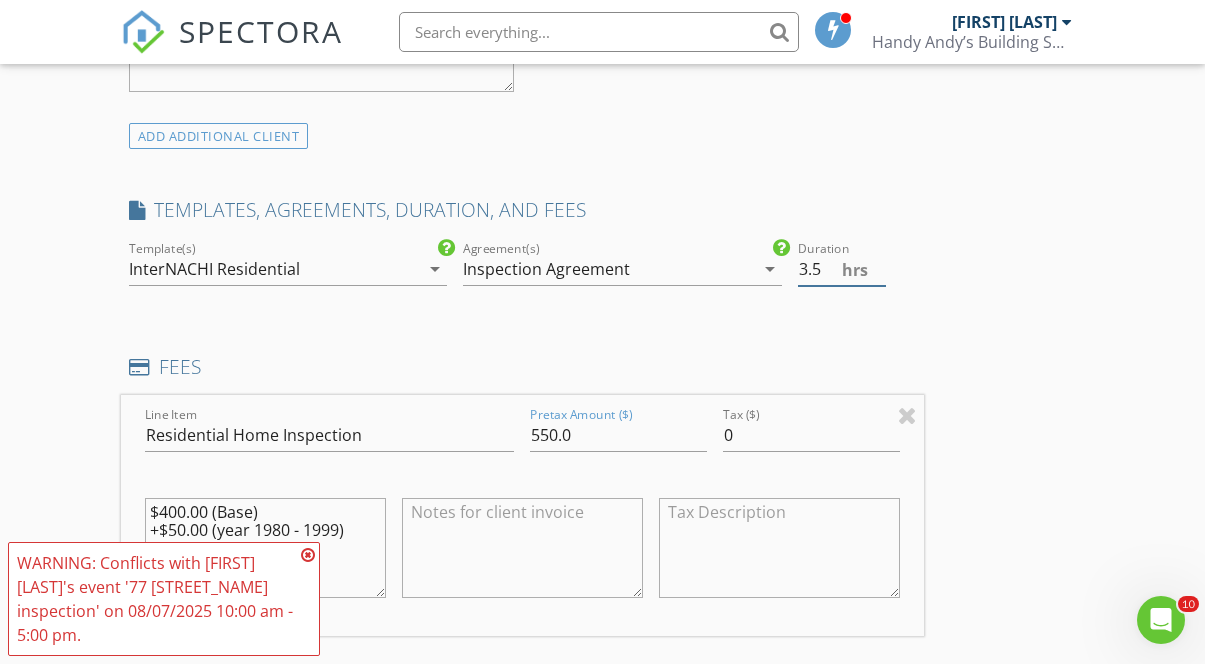 click on "3.5" at bounding box center [842, 269] 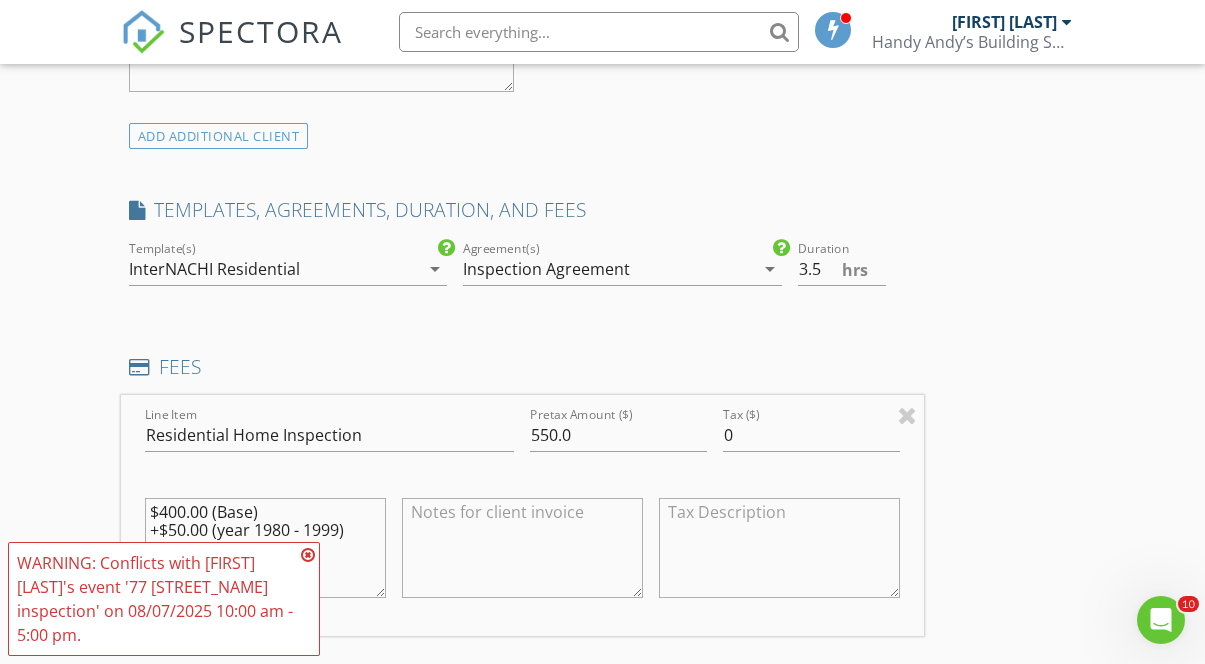 click on "INSPECTOR(S)
check_box   Andy Marshall   PRIMARY   Andy Marshall arrow_drop_down   check_box_outline_blank Andy Marshall specifically requested
Date/Time
08/07/2025 10:00 AM
Location
Address Search       Address 77 Taurus Rd   Unit   City Emigrant   State MT   Zip 59027   County Park     Square Feet 500   Year Built 1989   Foundation arrow_drop_down     Andy Marshall     49.8 miles     (an hour)
client
check_box Enable Client CC email for this inspection   Client Search     check_box_outline_blank Client is a Company/Organization     First Name Cole   Last Name Belt   Email info@improveyourranch.com   CC Email   Phone 406-425-5206           Notes   Private Notes
ADD ADDITIONAL client
SERVICES
check_box   Residential Home Inspection   Residential Home Inspection     Add On" at bounding box center [603, 472] 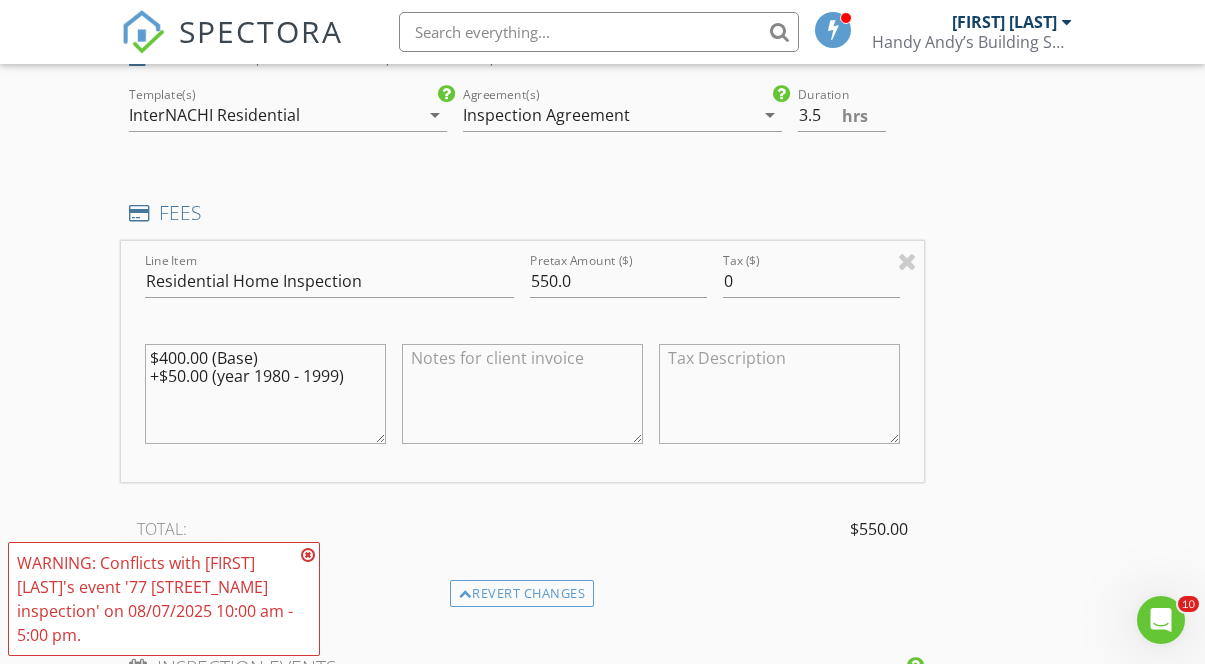 scroll, scrollTop: 1684, scrollLeft: 0, axis: vertical 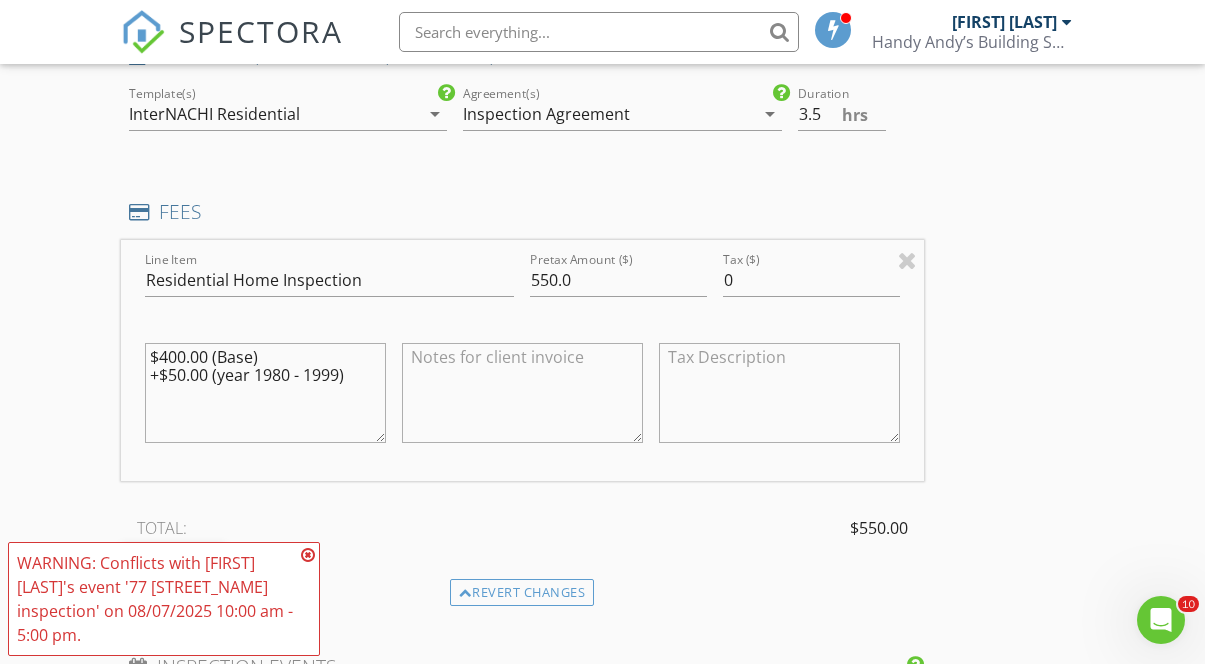 click at bounding box center [308, 555] 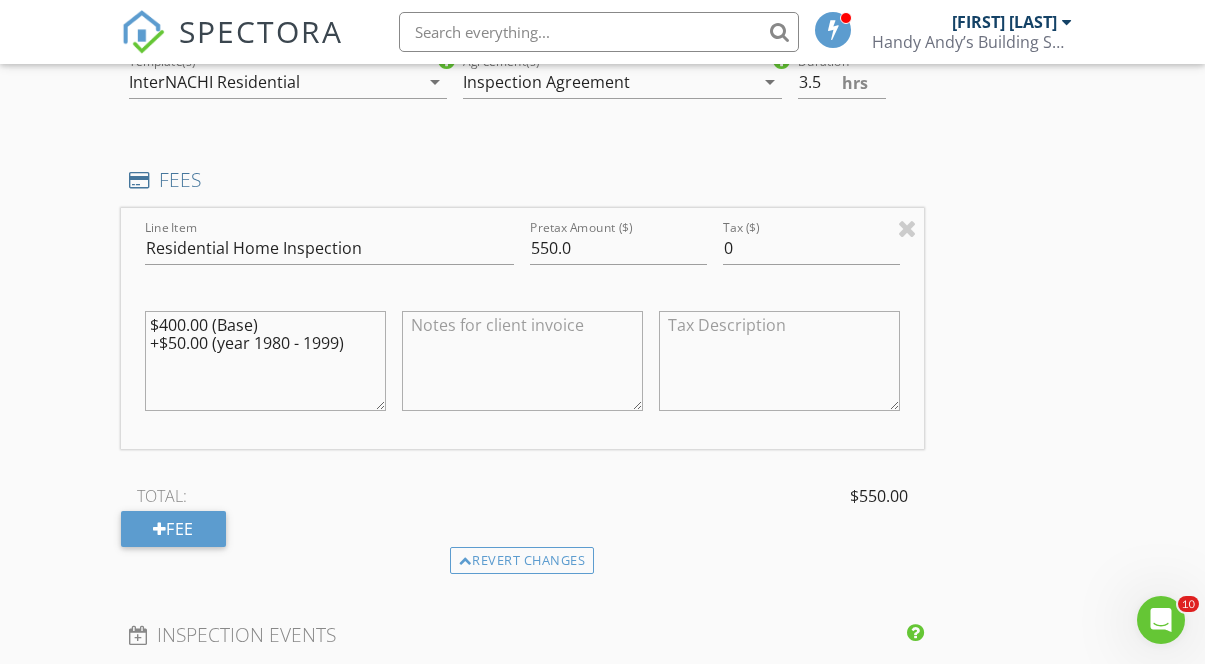 scroll, scrollTop: 1707, scrollLeft: 0, axis: vertical 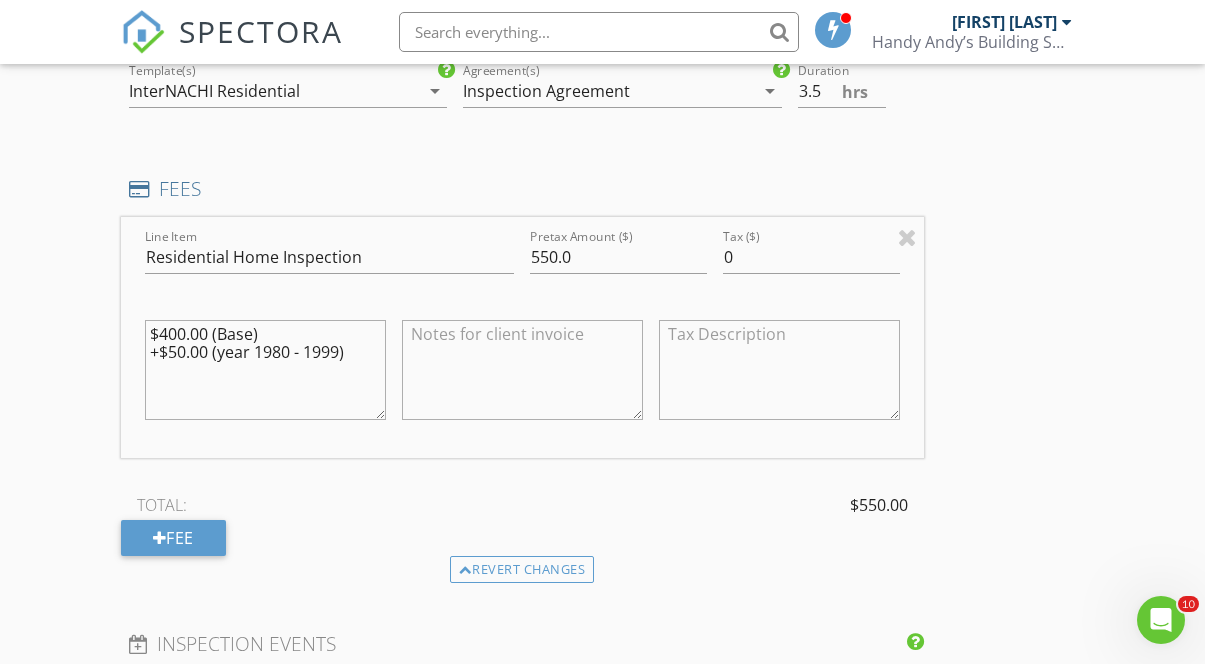 click on "$400.00 (Base)
+$50.00 (year 1980 - 1999)" at bounding box center (265, 370) 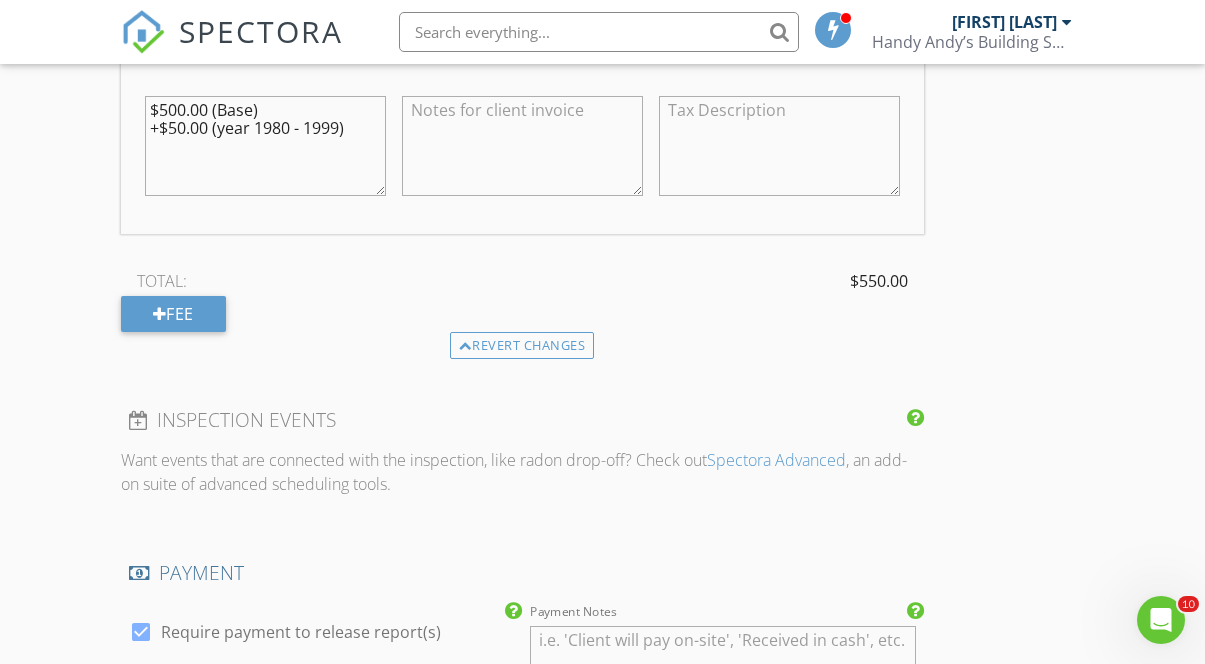 type on "$500.00 (Base)
+$50.00 (year 1980 - 1999)" 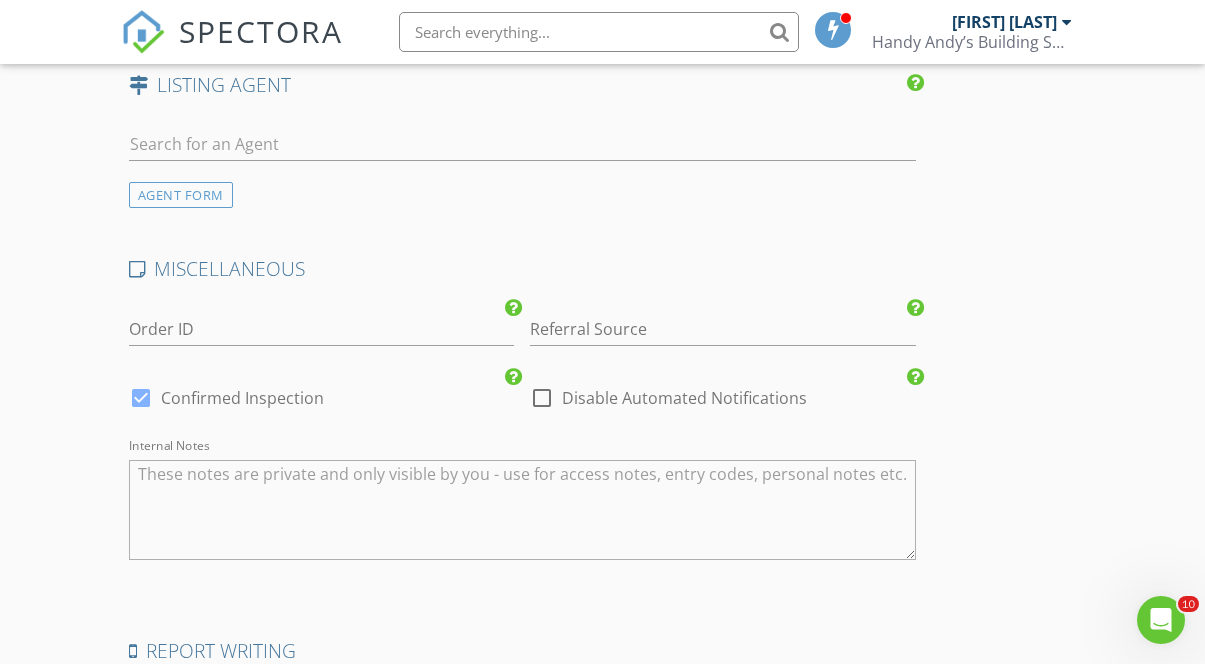 scroll, scrollTop: 2885, scrollLeft: 0, axis: vertical 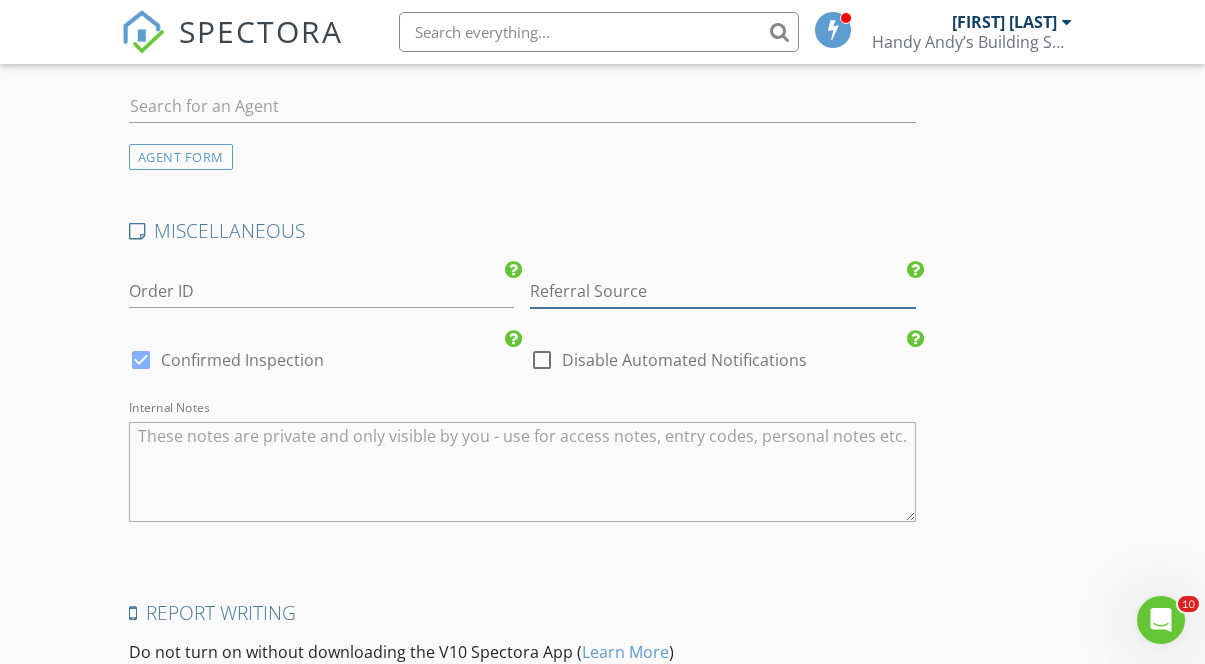 click at bounding box center (723, 291) 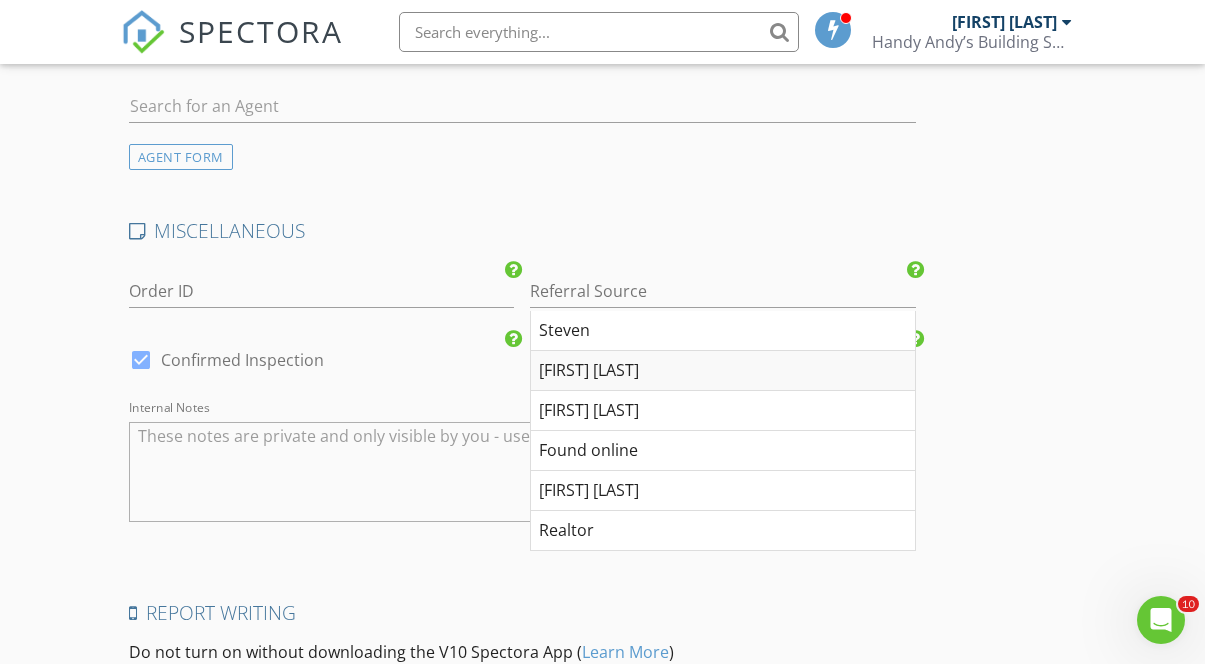 click on "[FIRST] [LAST]" at bounding box center (723, 371) 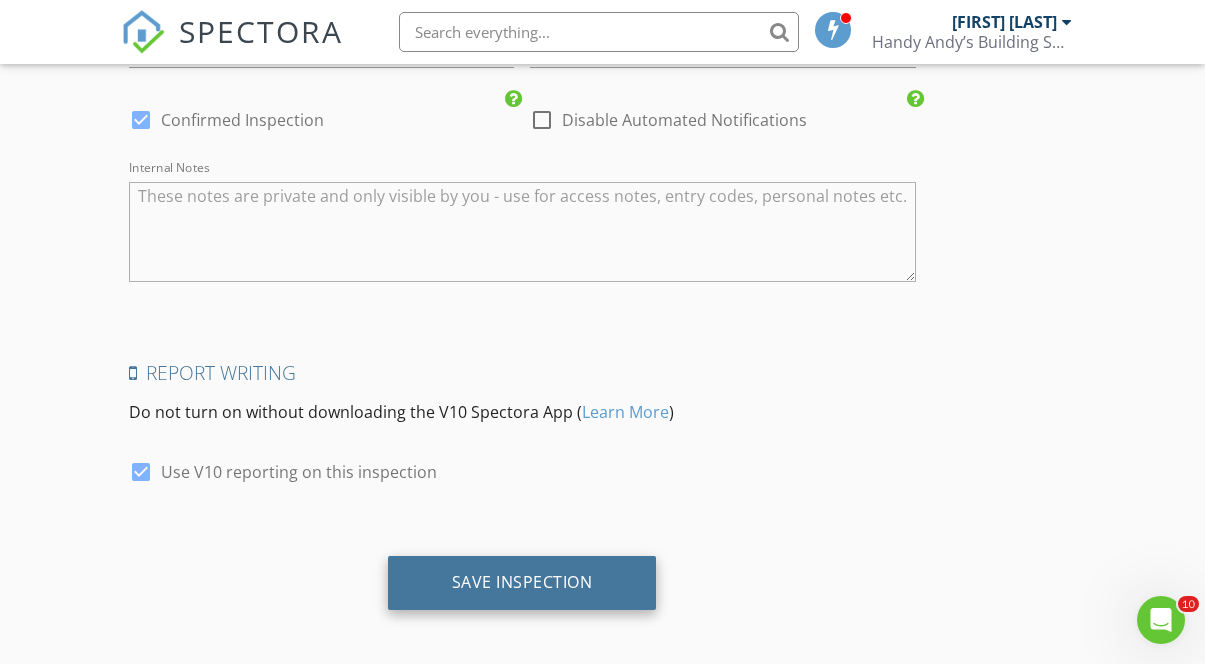 scroll, scrollTop: 3124, scrollLeft: 0, axis: vertical 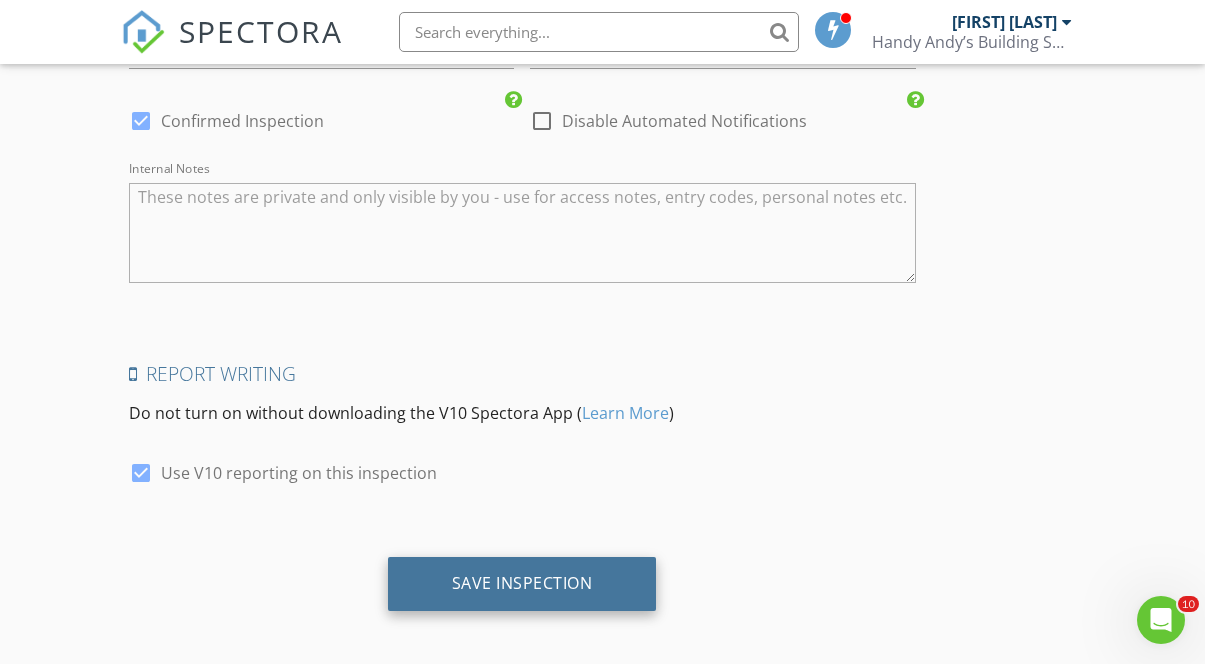 click on "Save Inspection" at bounding box center (522, 583) 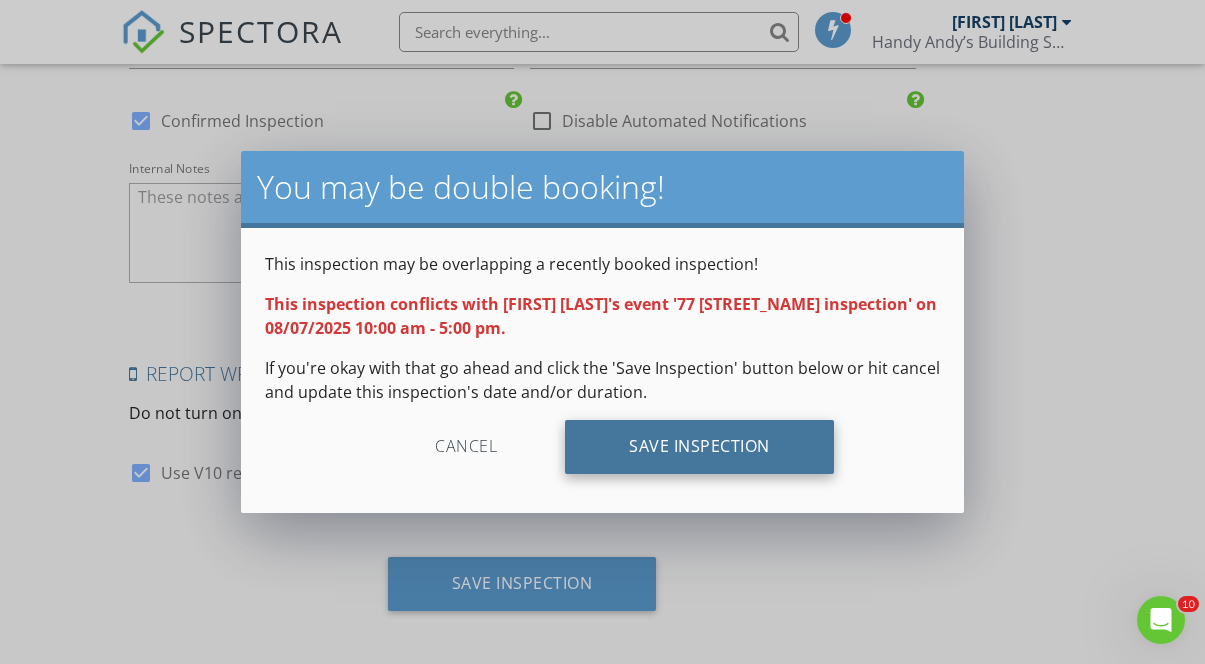 click on "Save Inspection" at bounding box center (699, 447) 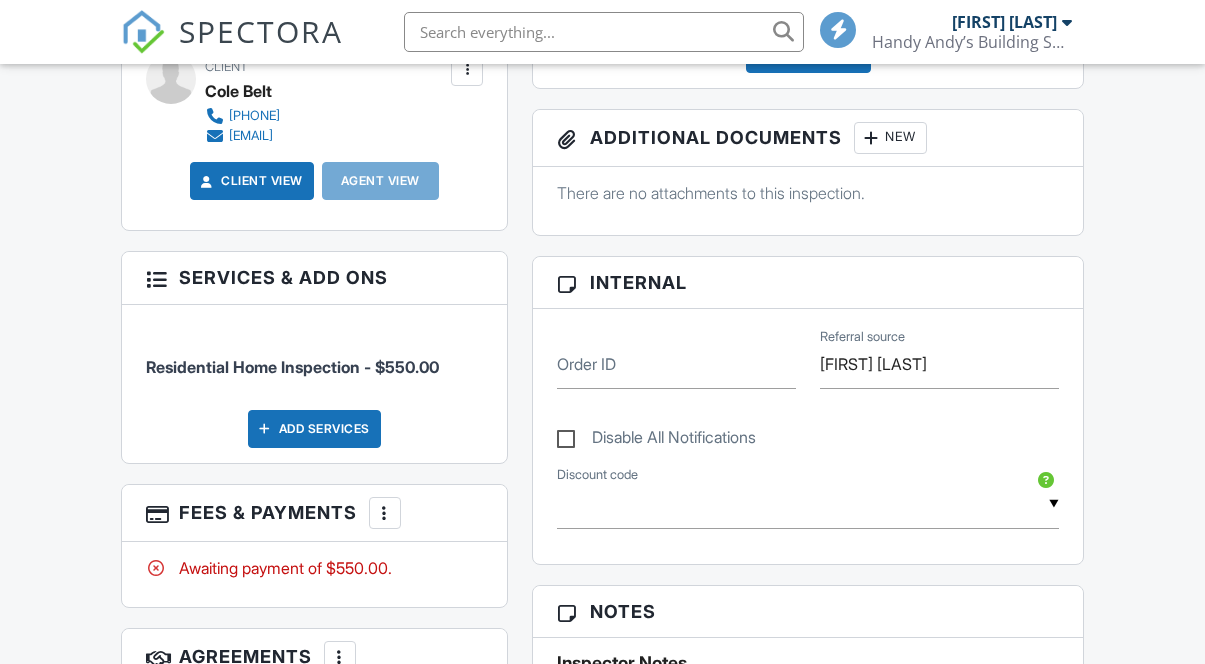 scroll, scrollTop: 906, scrollLeft: 0, axis: vertical 